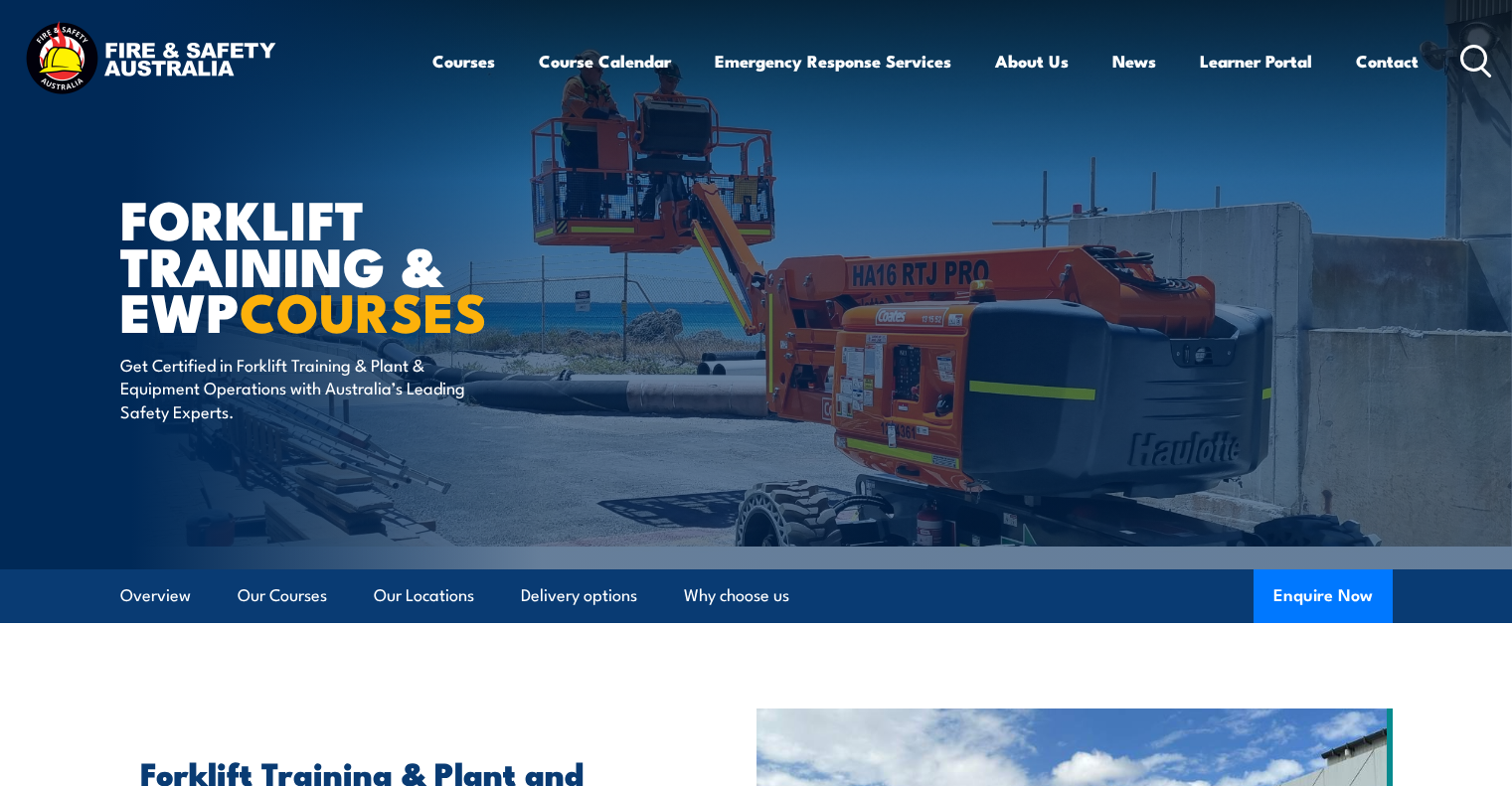 scroll, scrollTop: 449, scrollLeft: 0, axis: vertical 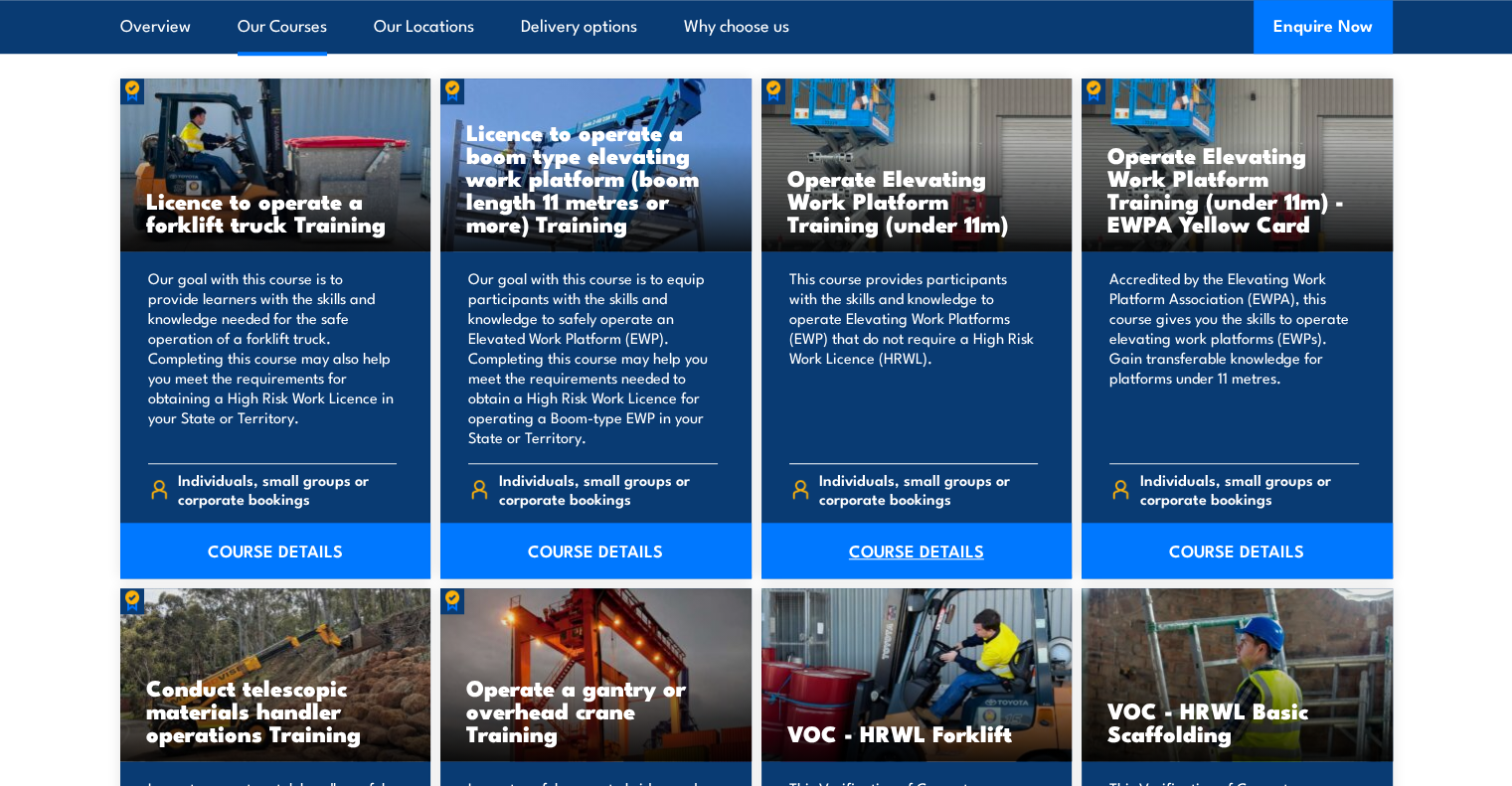 click on "COURSE DETAILS" at bounding box center [917, 550] 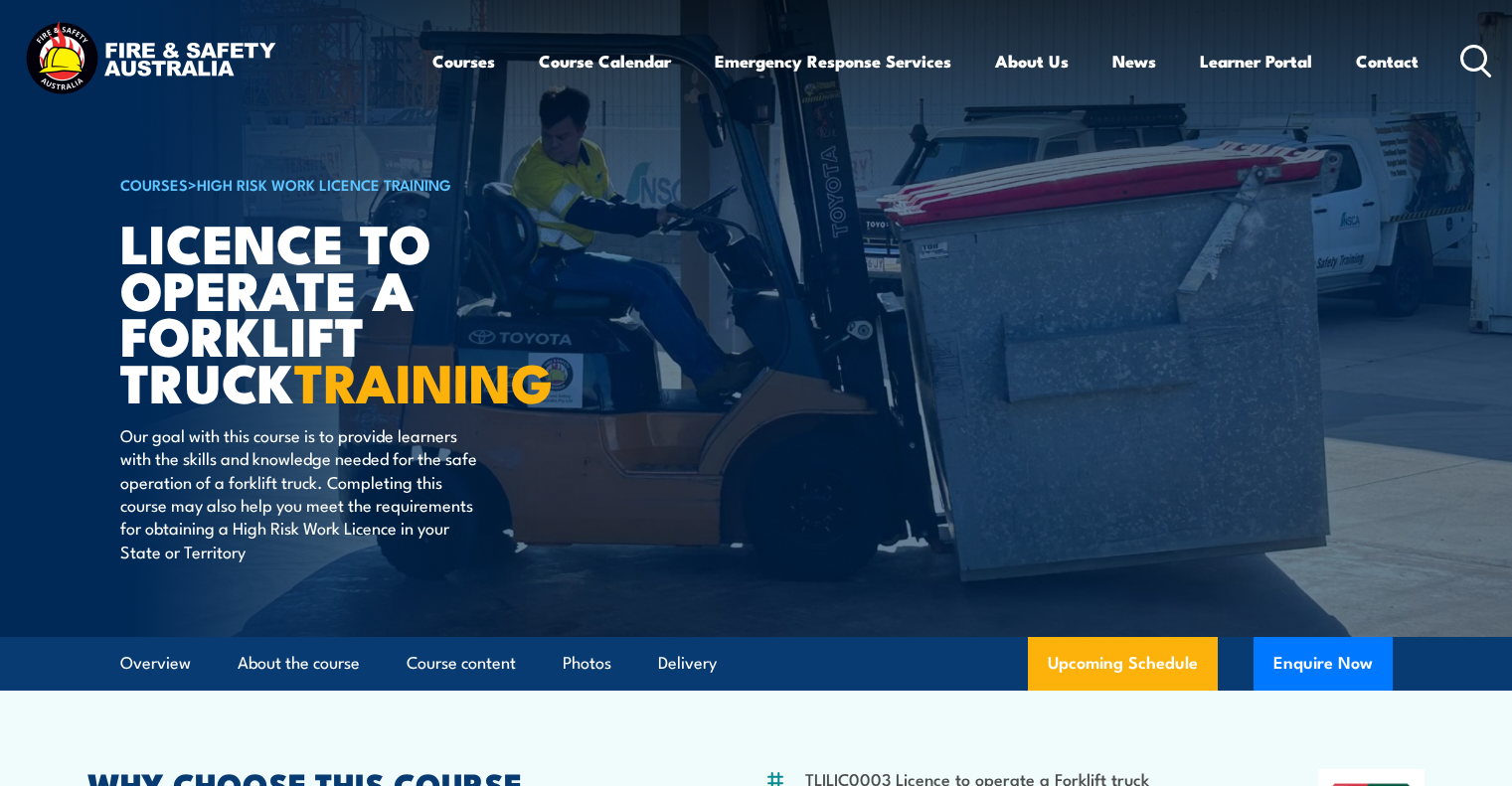 scroll, scrollTop: 0, scrollLeft: 0, axis: both 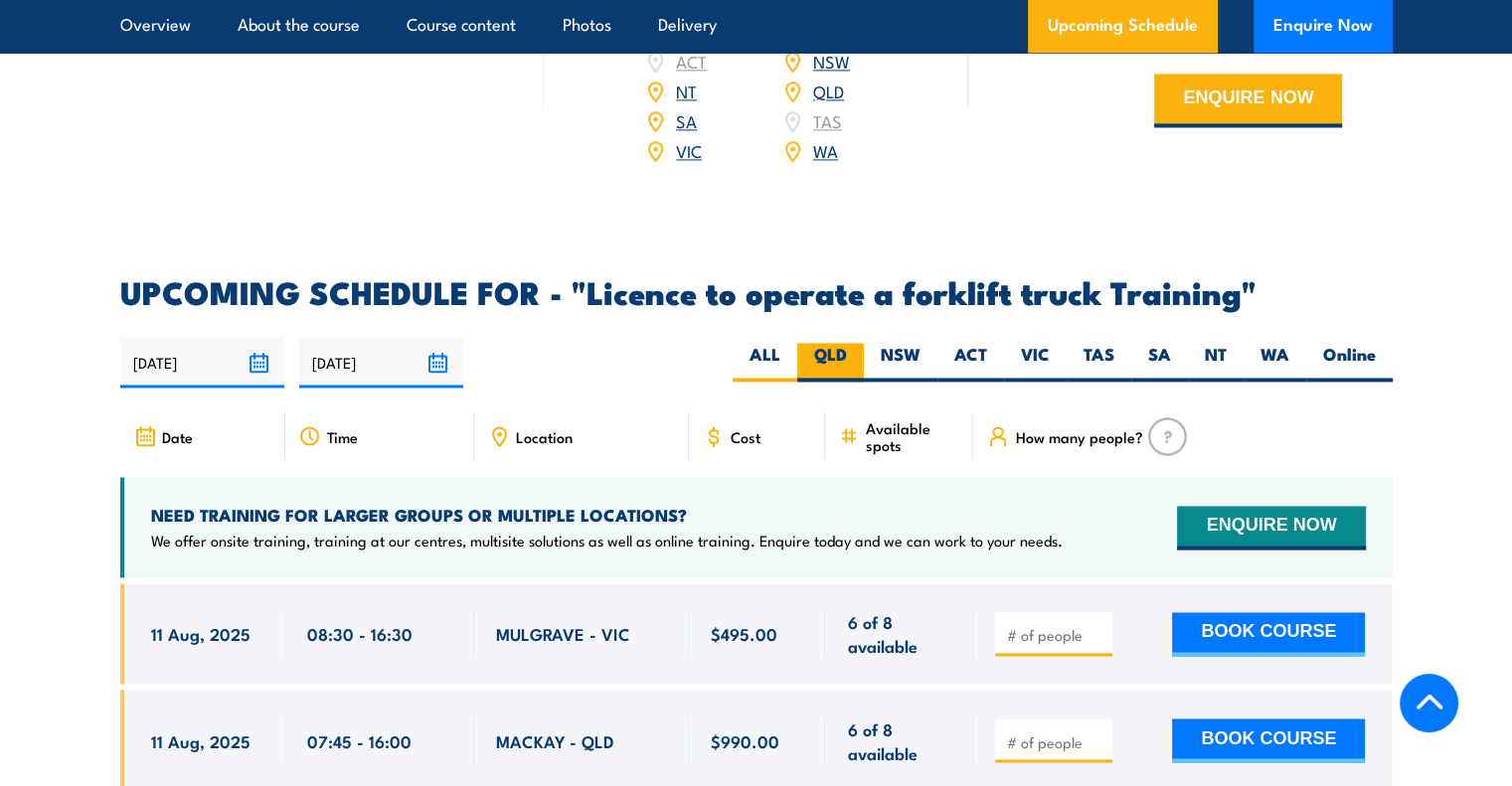 click on "QLD" at bounding box center (830, 362) 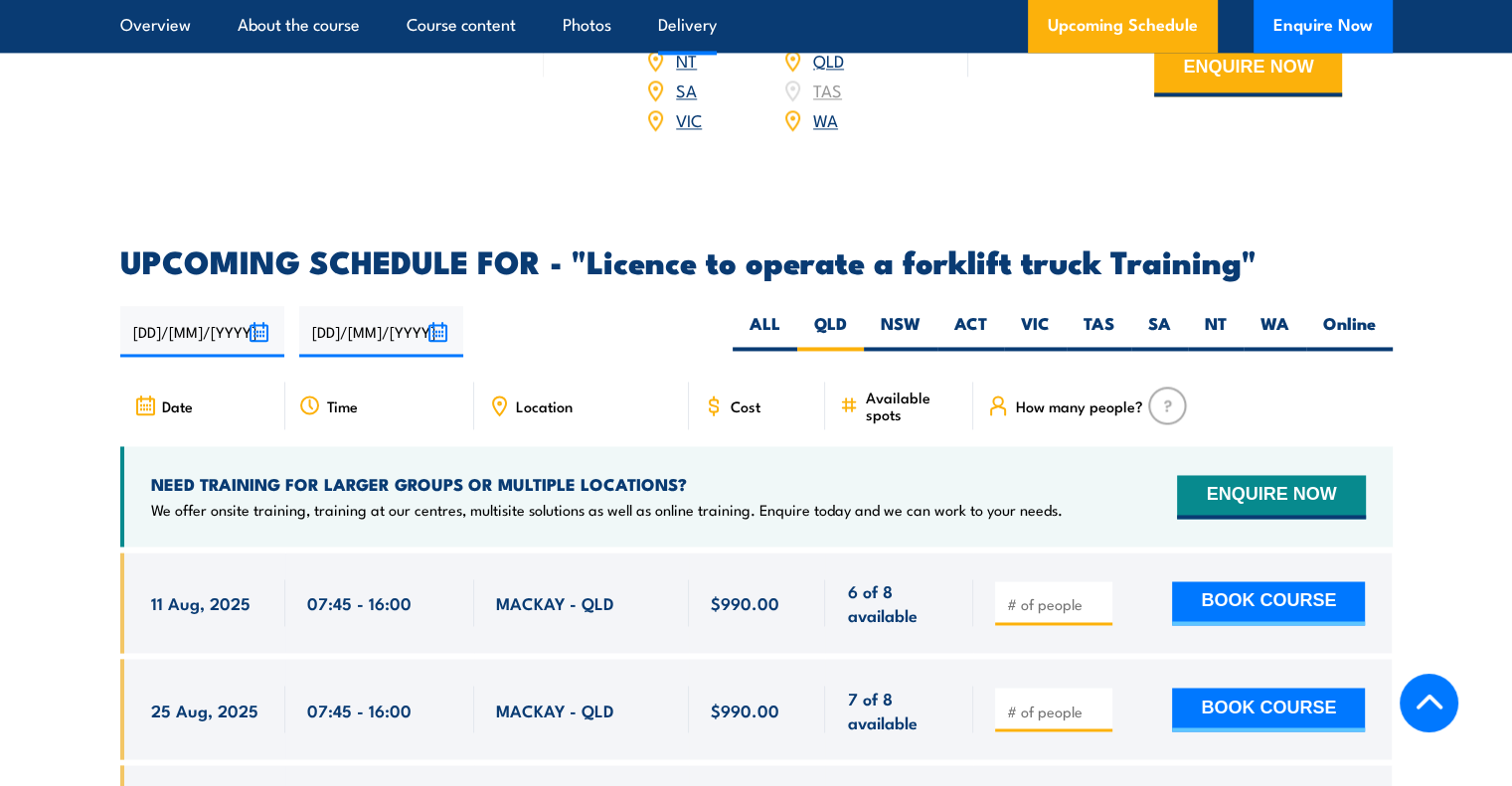 scroll, scrollTop: 0, scrollLeft: 0, axis: both 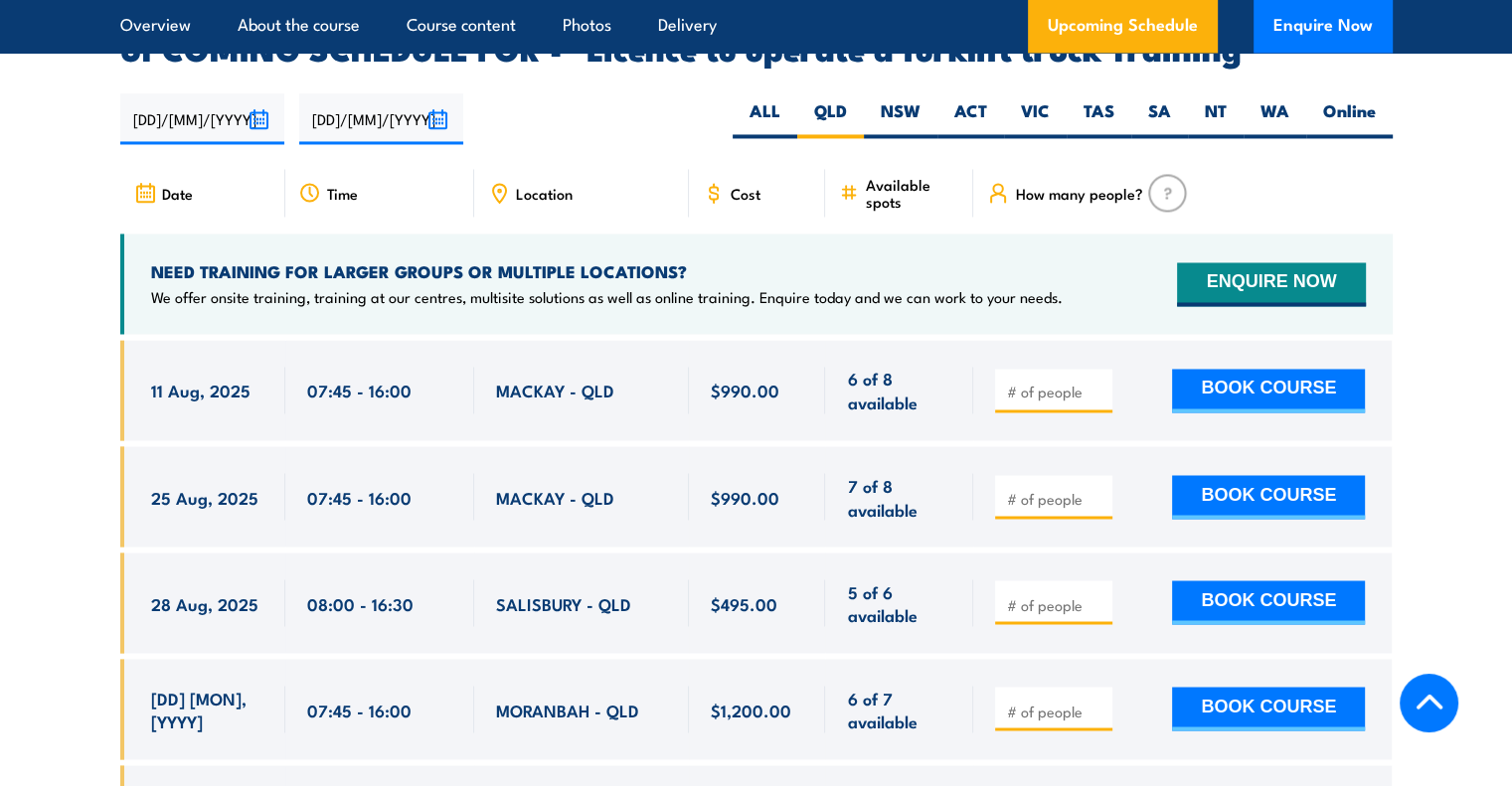 click at bounding box center [1054, 390] 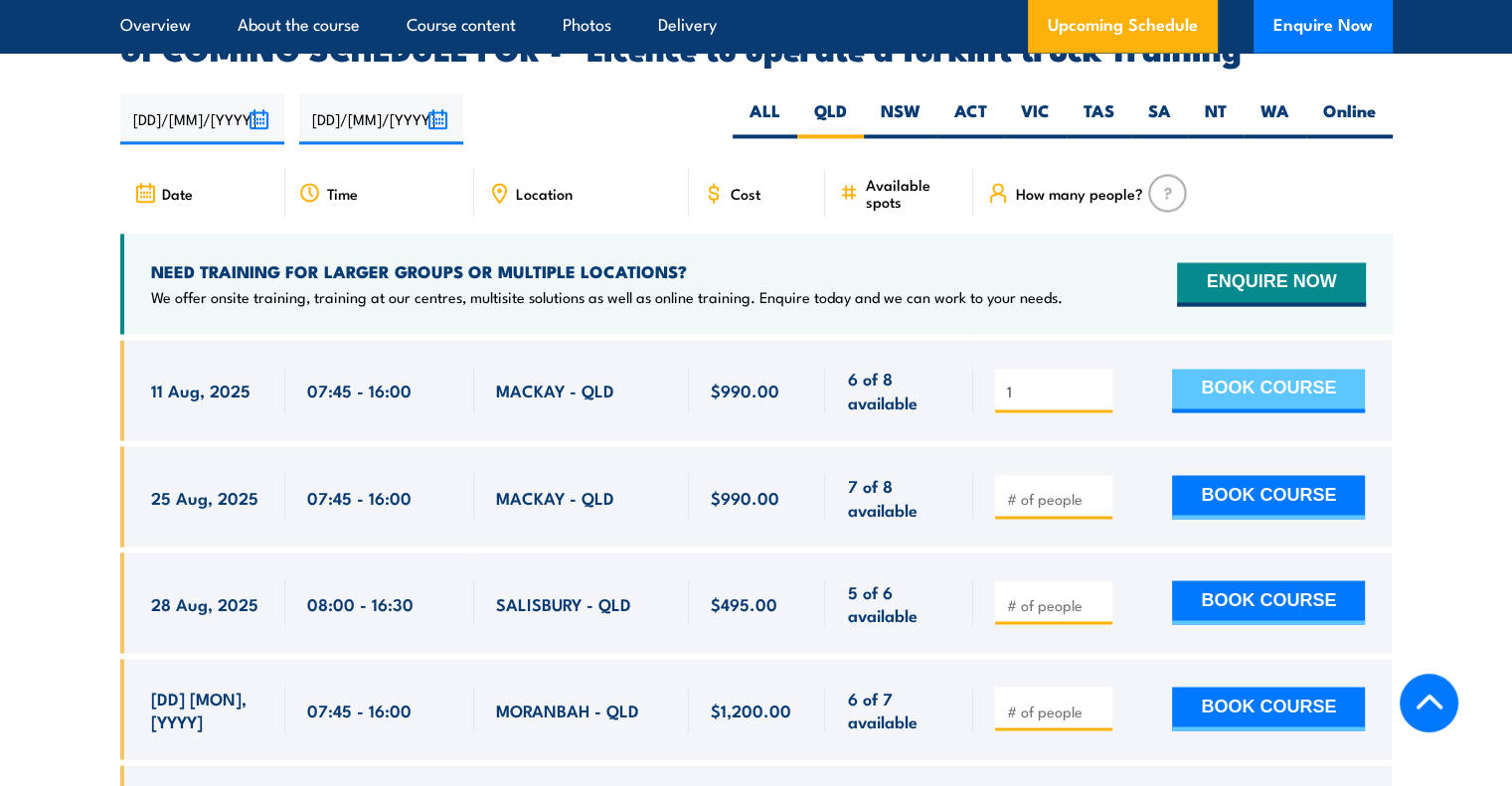 type on "1" 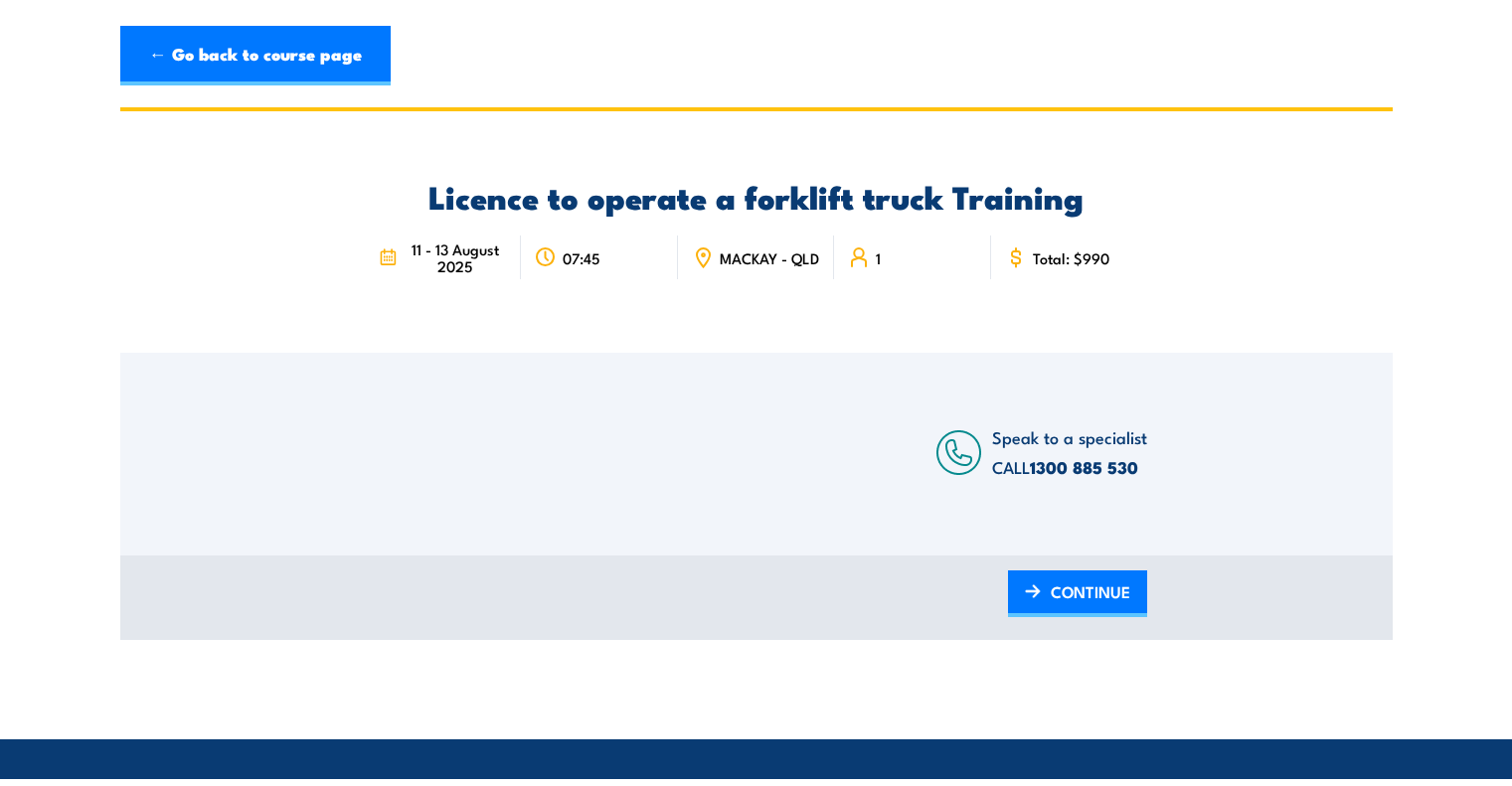 scroll, scrollTop: 0, scrollLeft: 0, axis: both 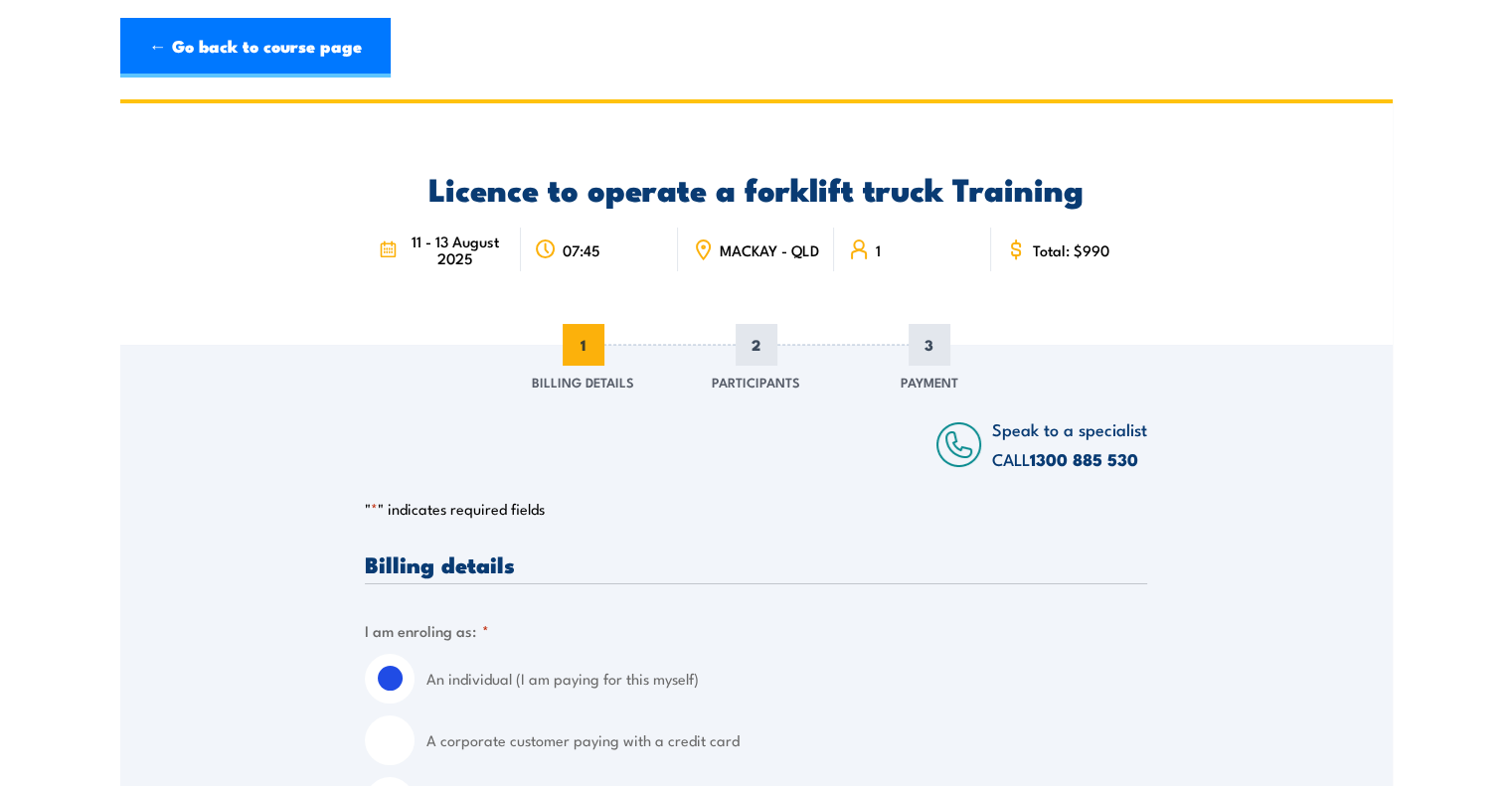 click on "Billing details" at bounding box center [756, 563] 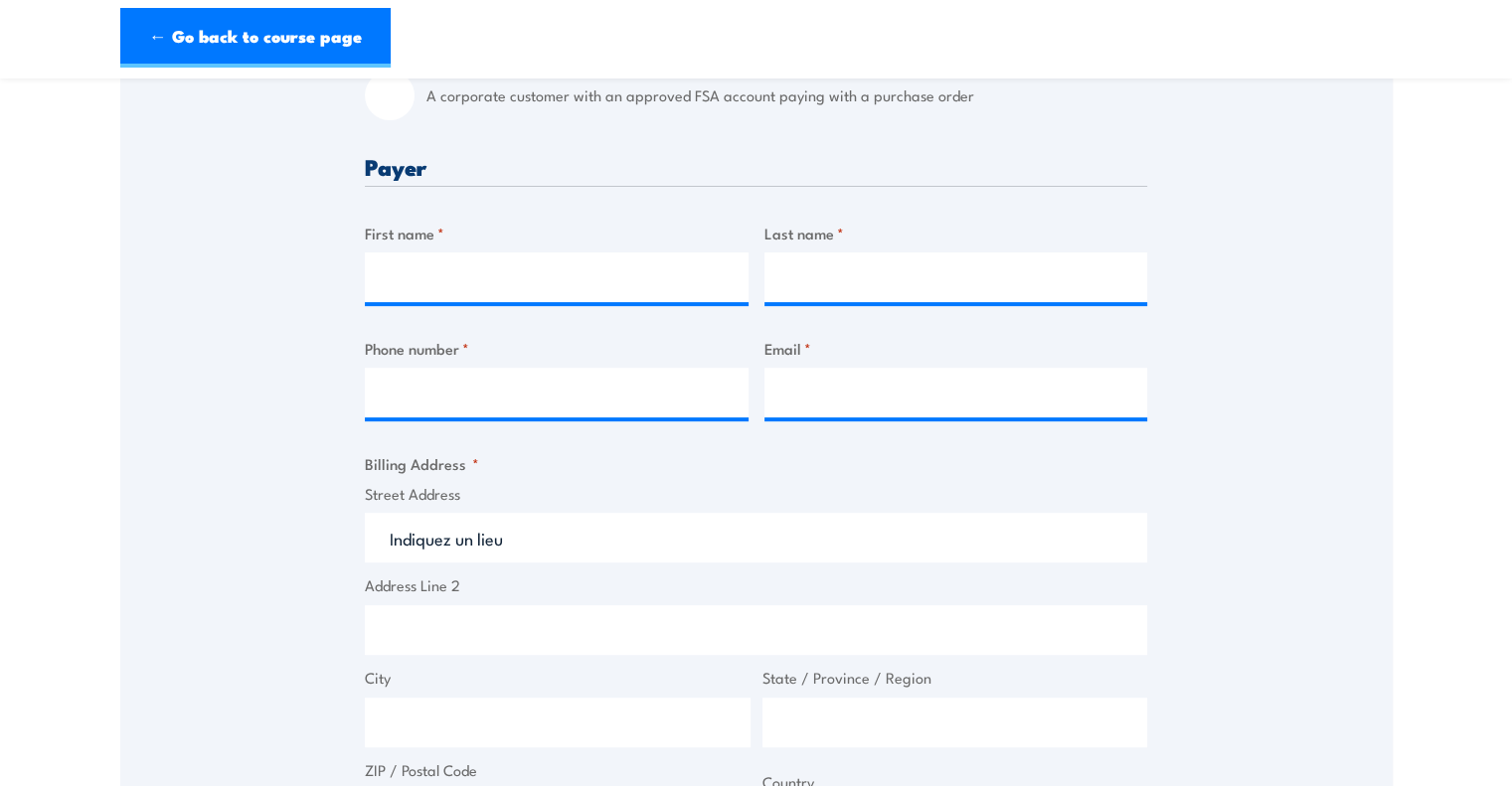 scroll, scrollTop: 0, scrollLeft: 0, axis: both 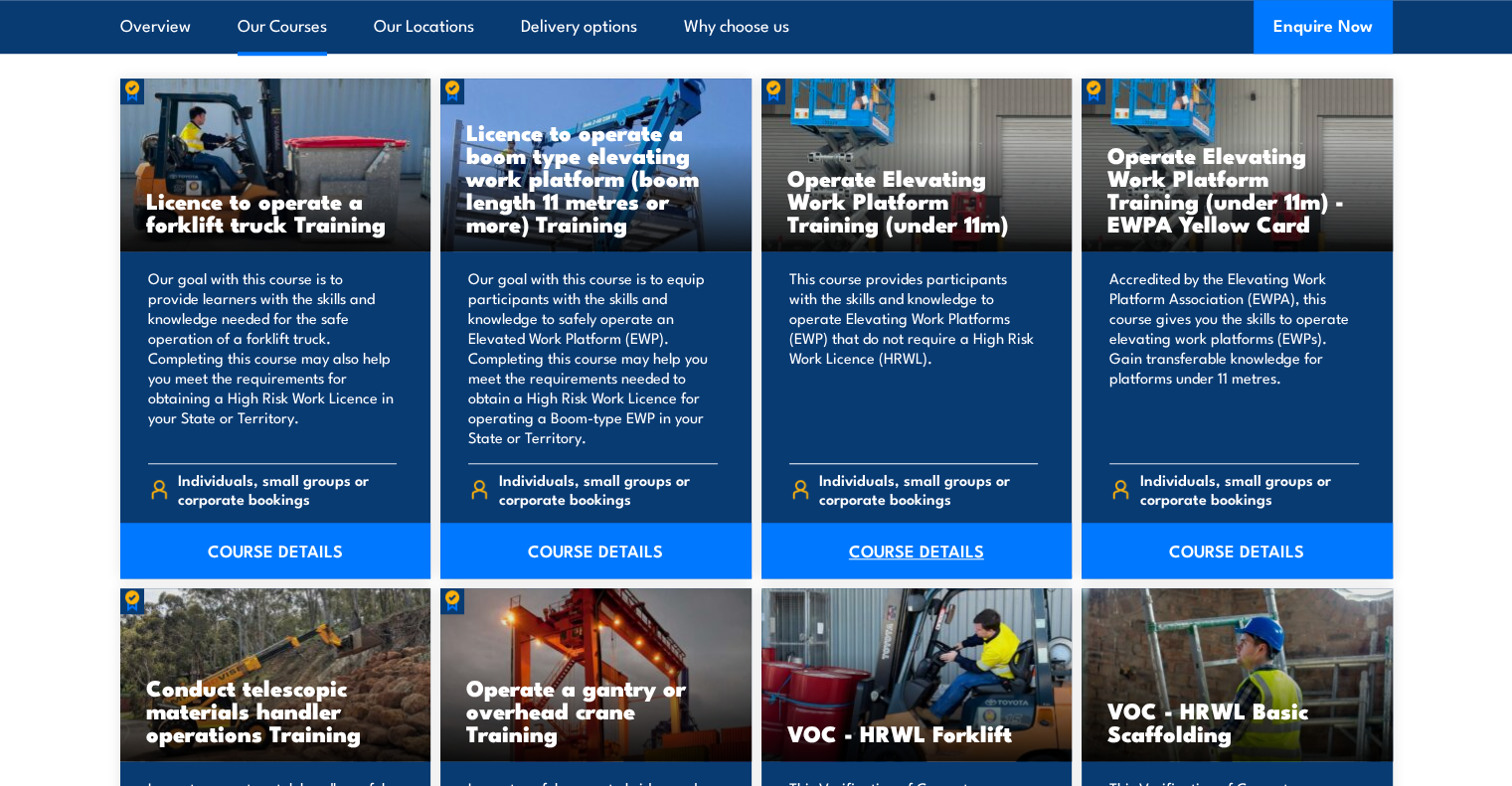 click on "COURSE DETAILS" at bounding box center (917, 550) 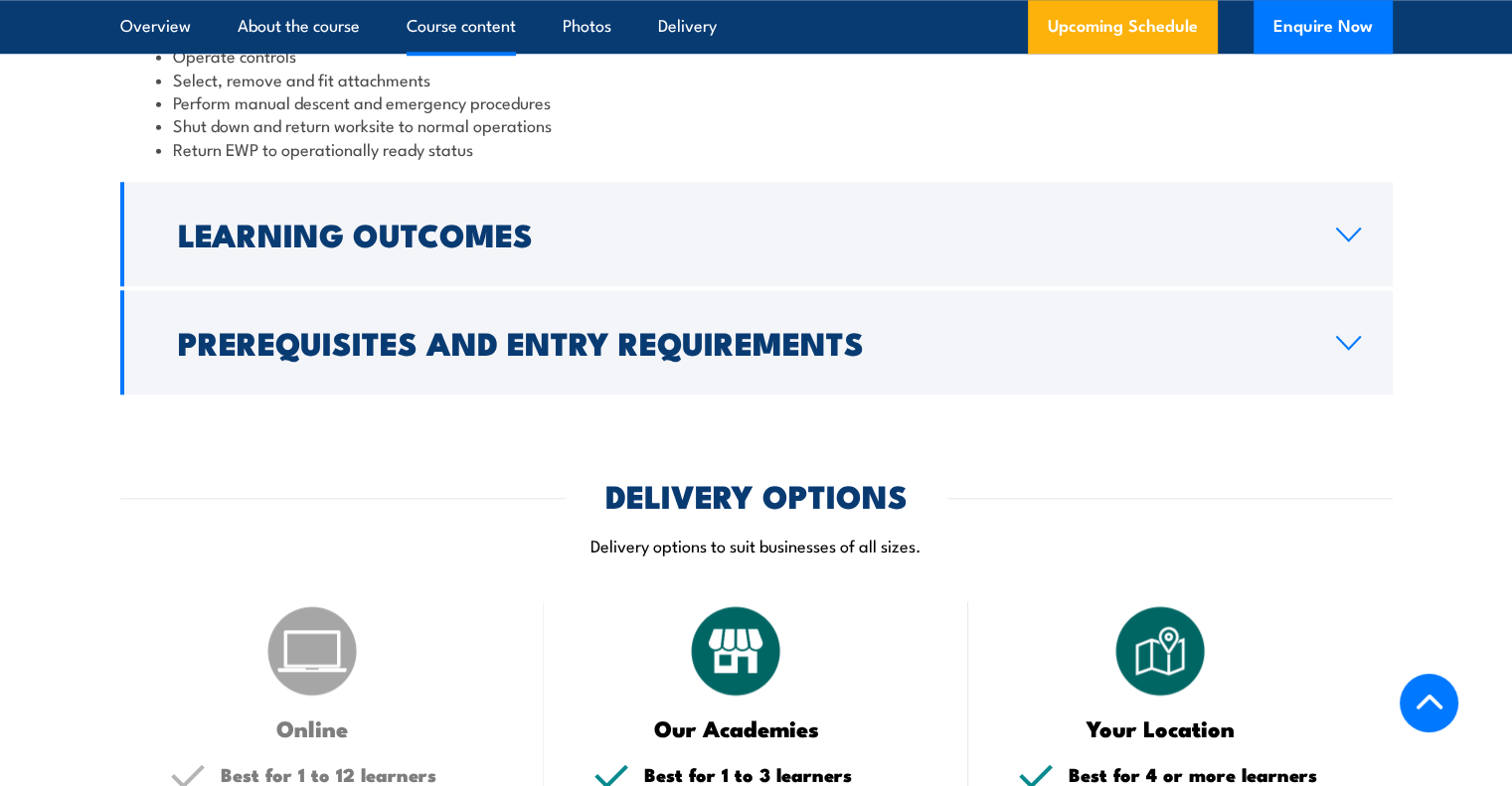 scroll, scrollTop: 0, scrollLeft: 0, axis: both 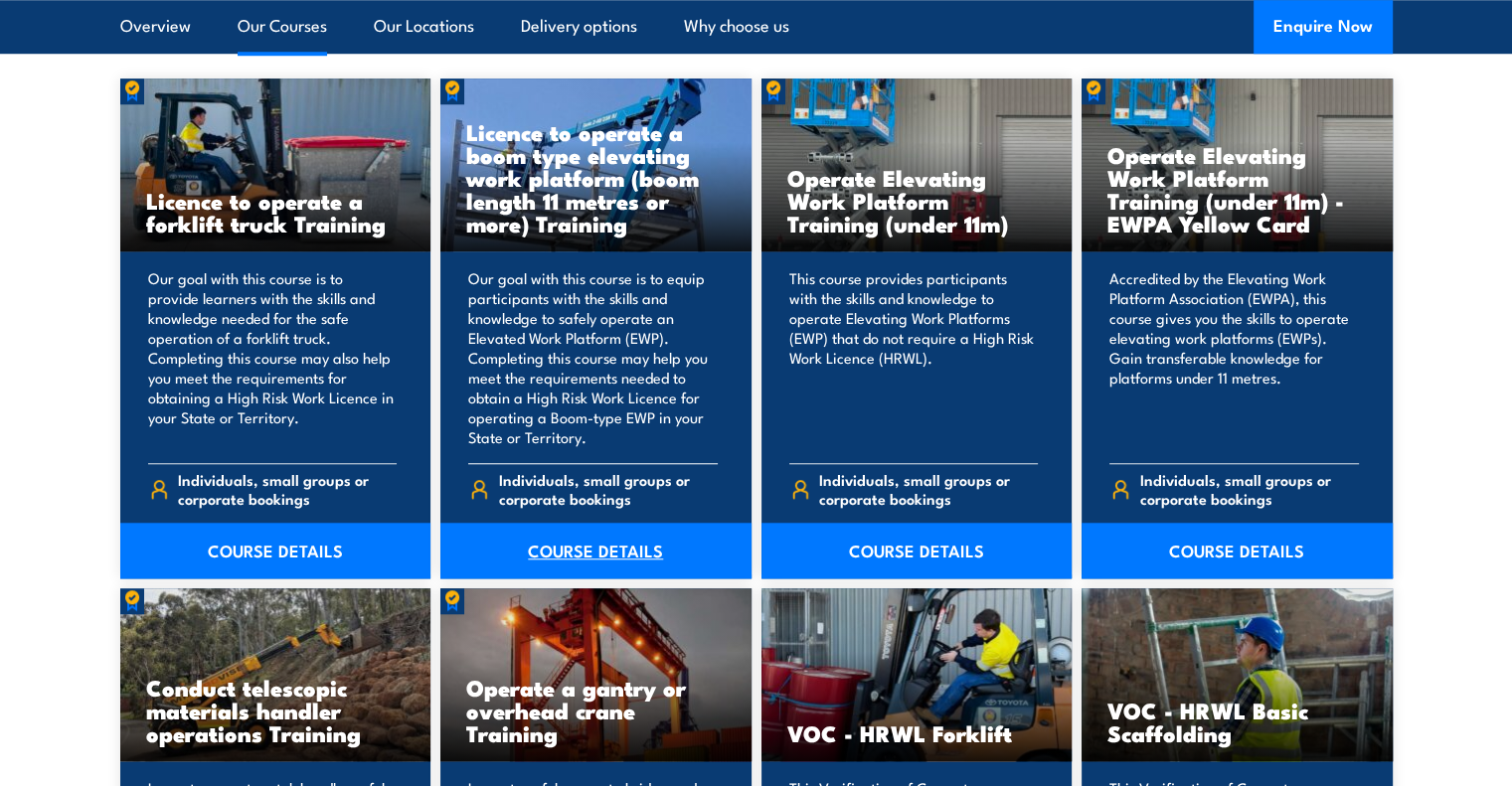 click on "COURSE DETAILS" at bounding box center (595, 550) 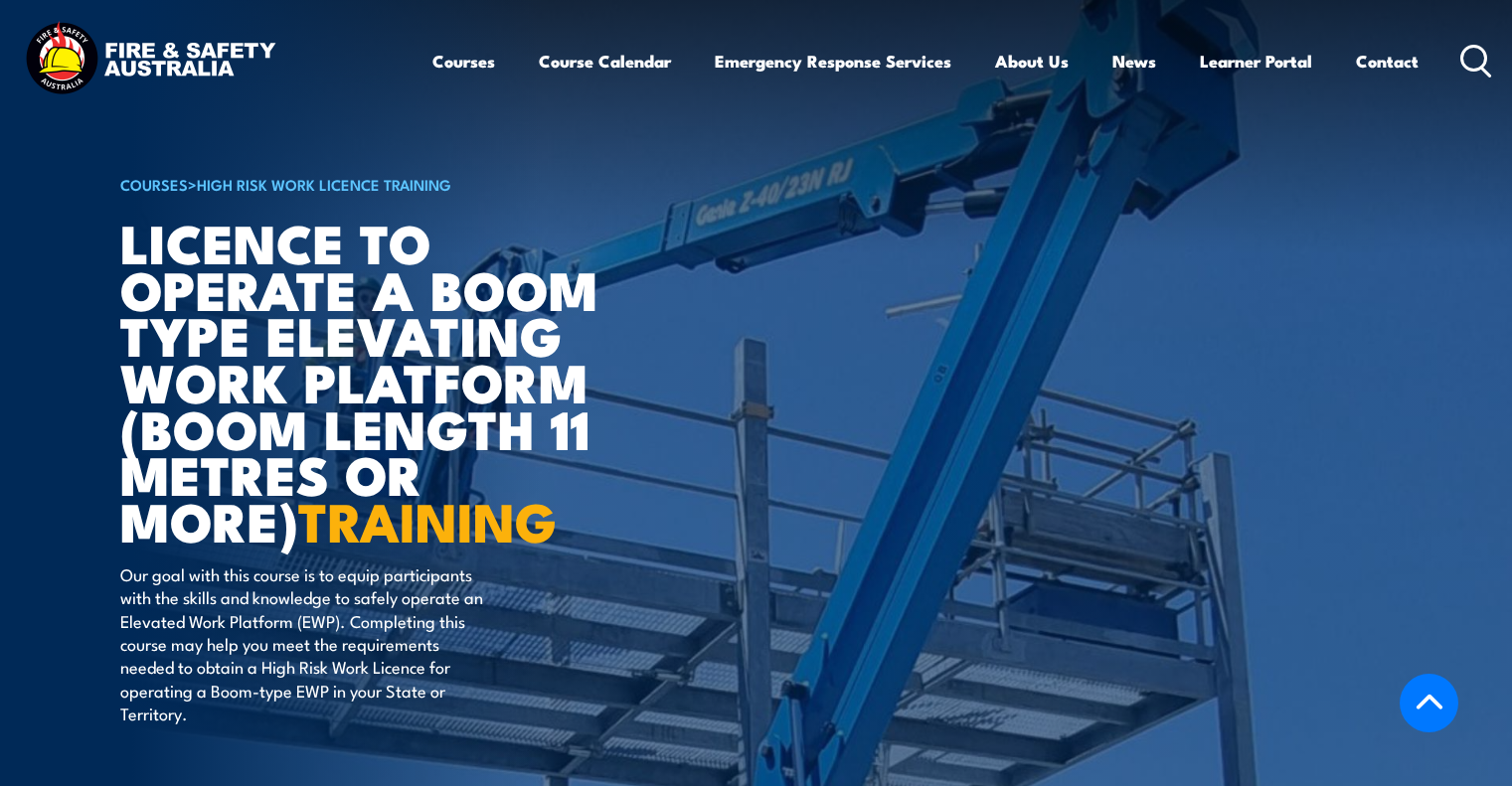 scroll, scrollTop: 2355, scrollLeft: 0, axis: vertical 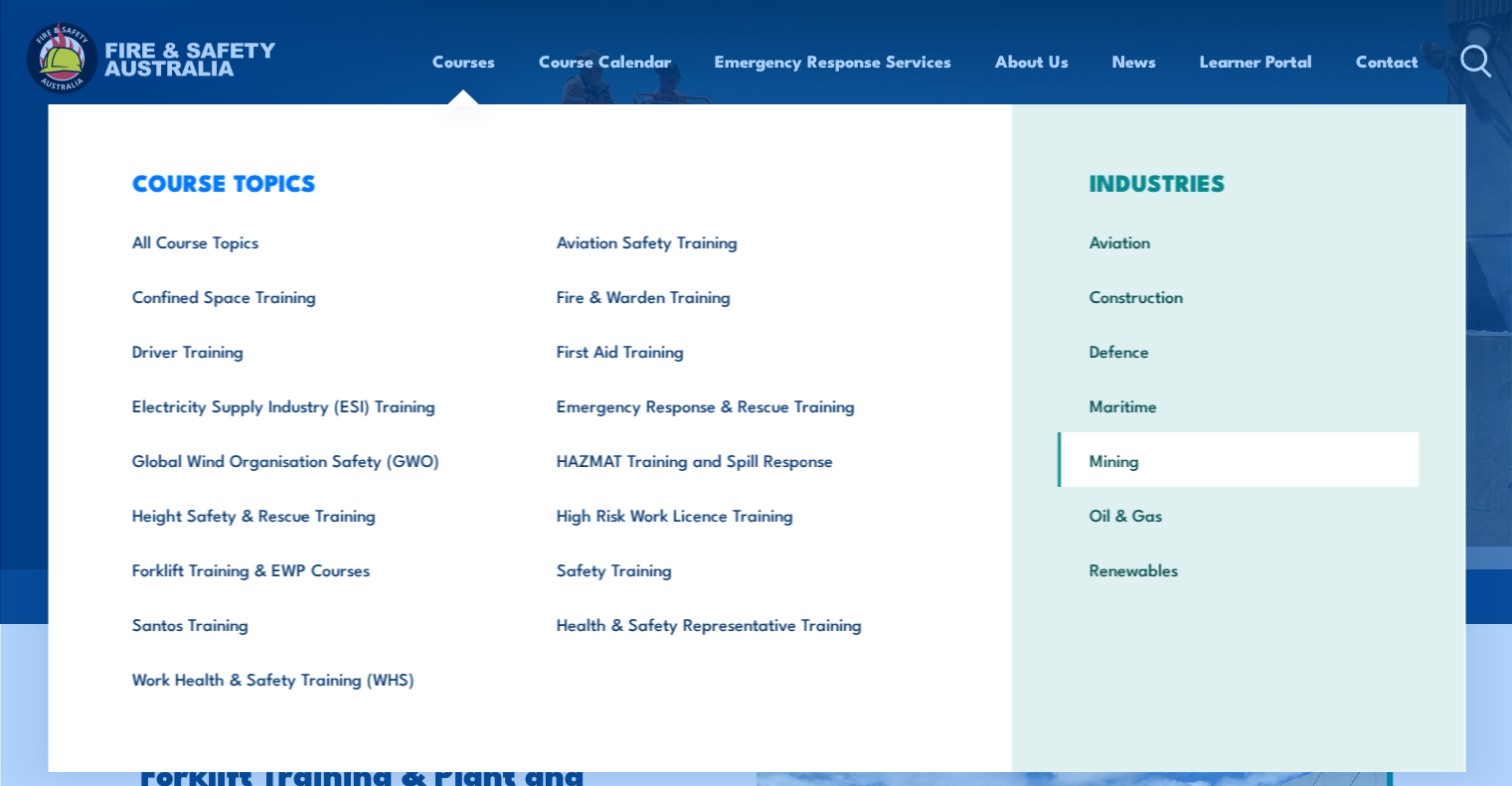 click on "Mining" at bounding box center [1238, 459] 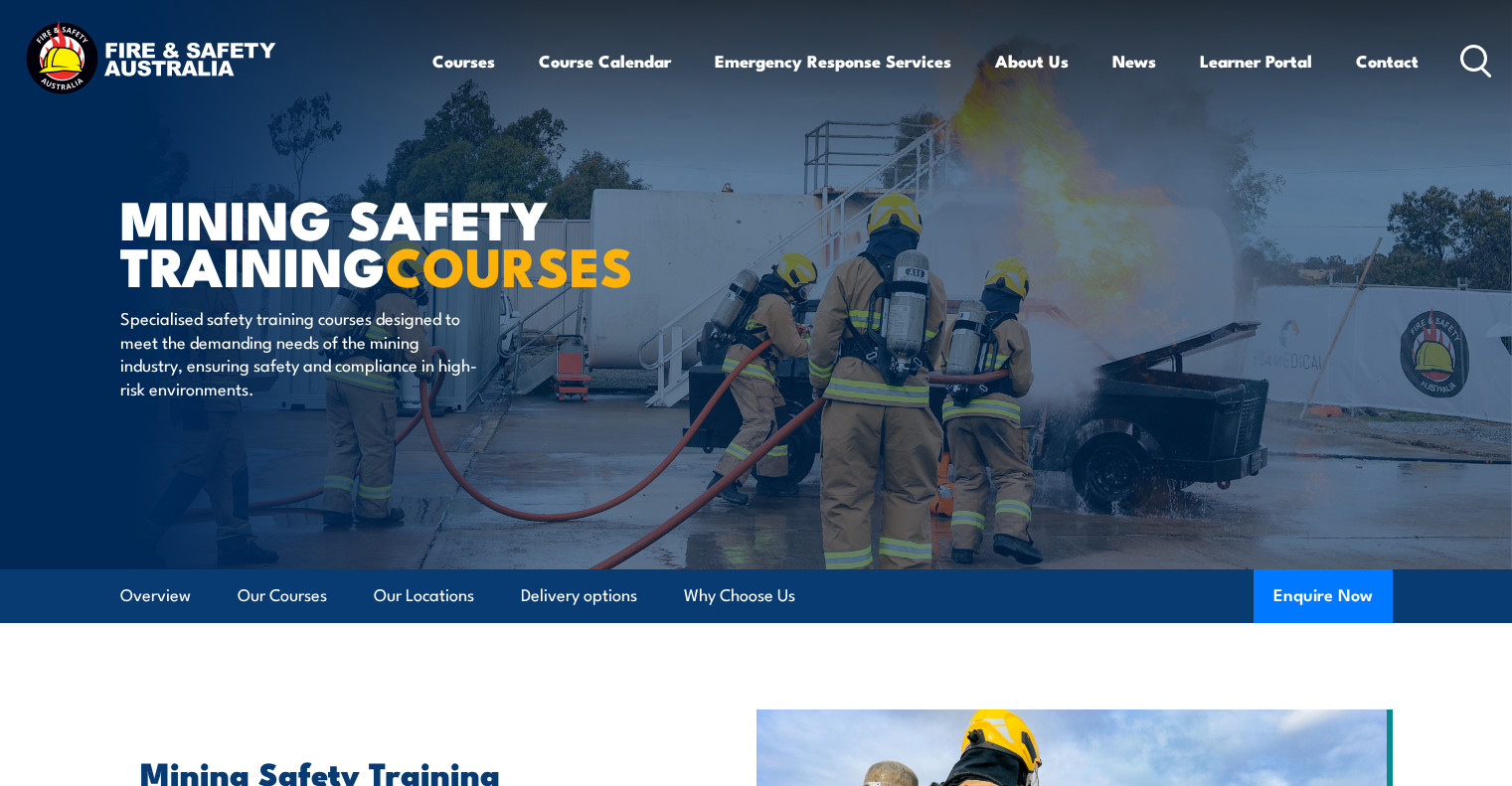 scroll, scrollTop: 861, scrollLeft: 0, axis: vertical 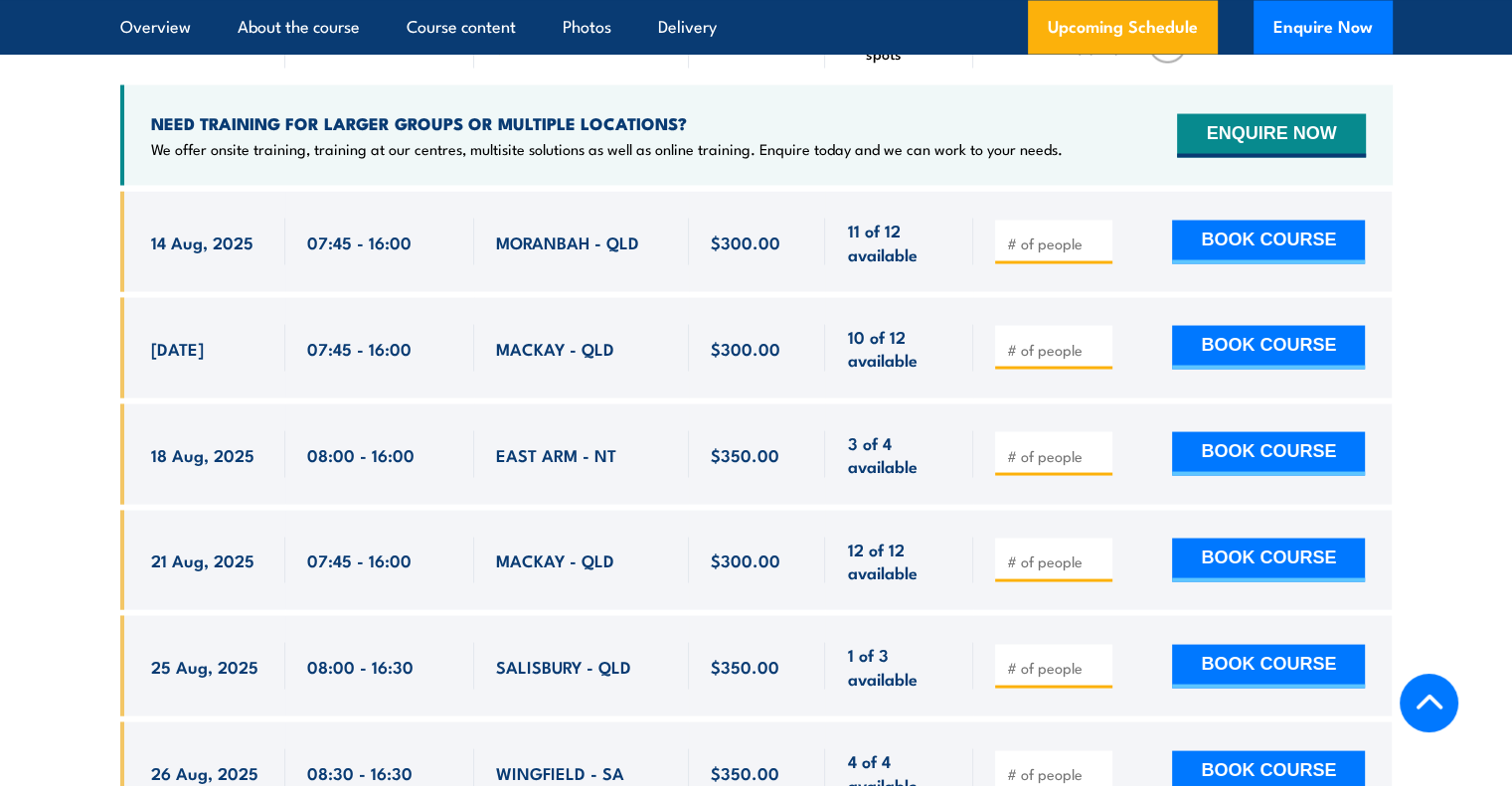 click at bounding box center (1056, 349) 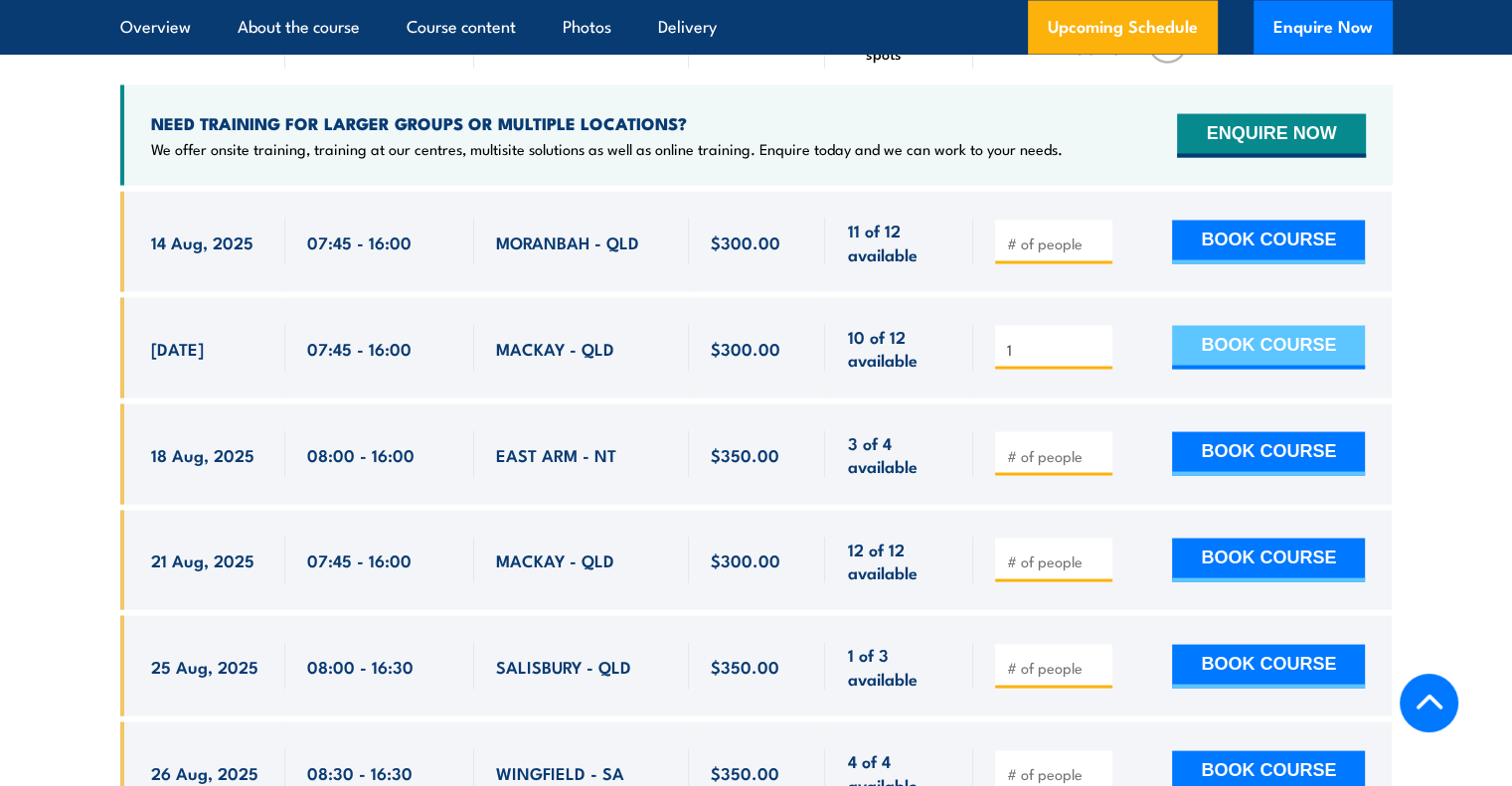 type on "1" 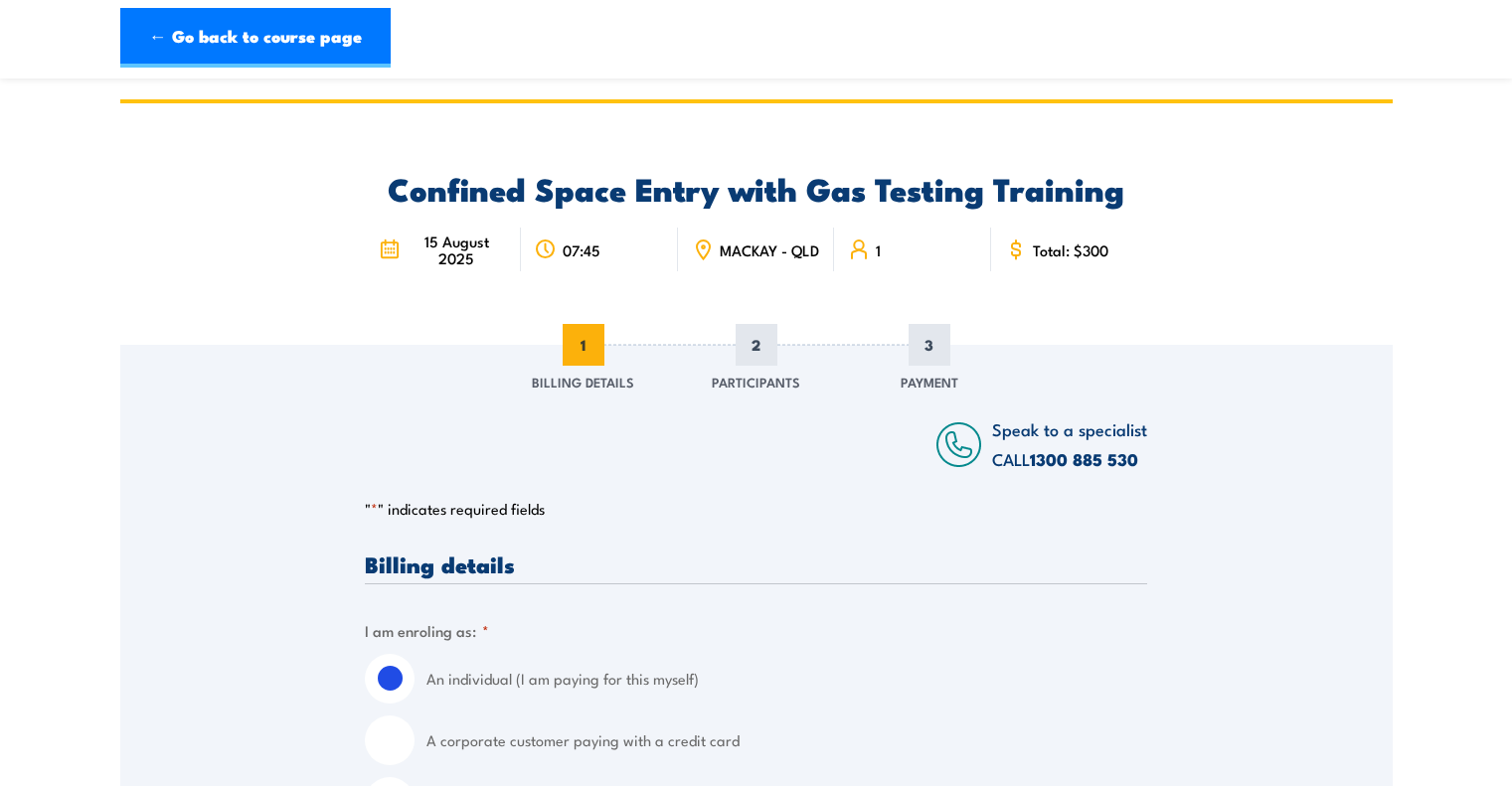 scroll, scrollTop: 482, scrollLeft: 0, axis: vertical 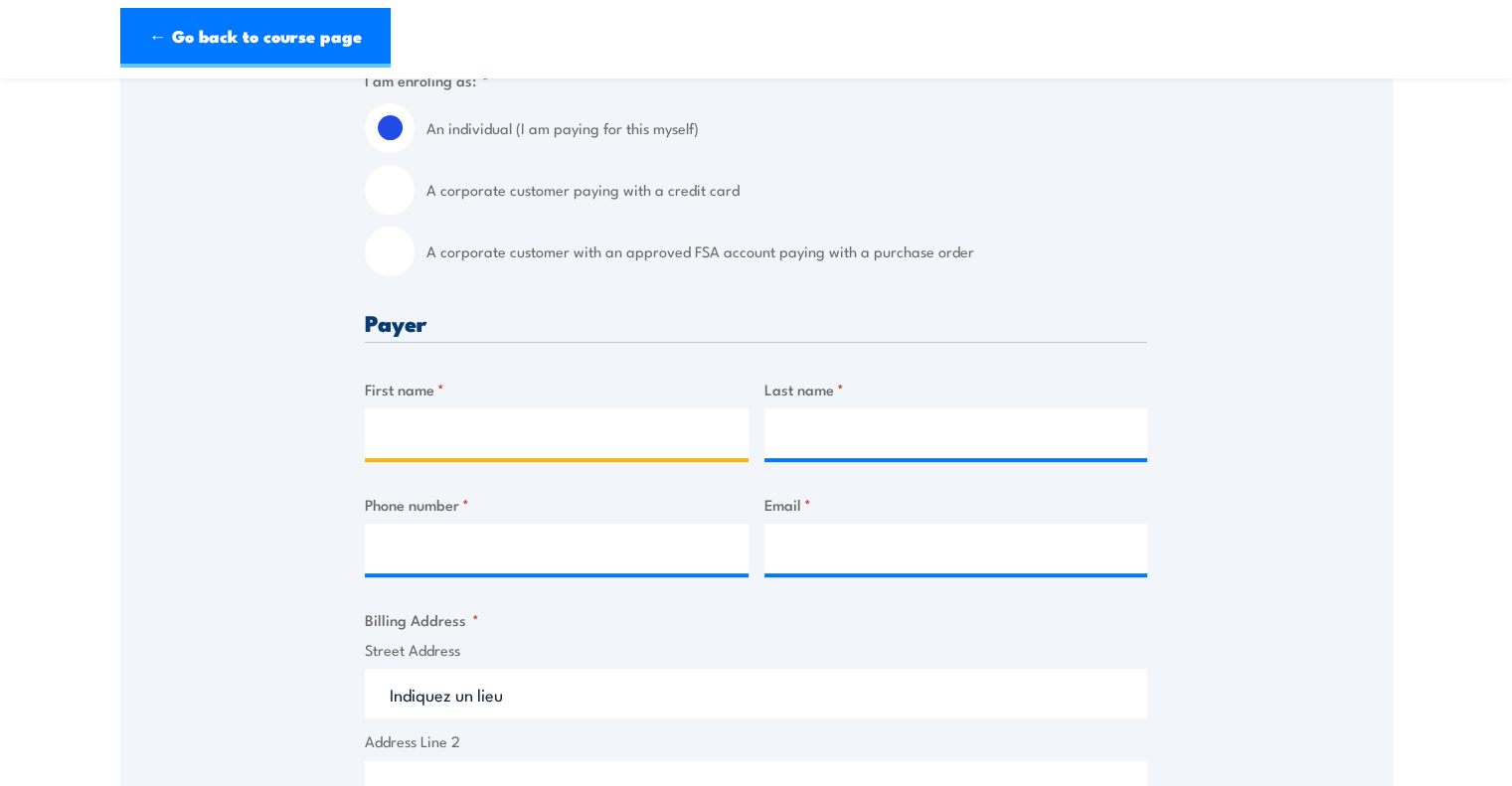 click on "First name *" at bounding box center (557, 433) 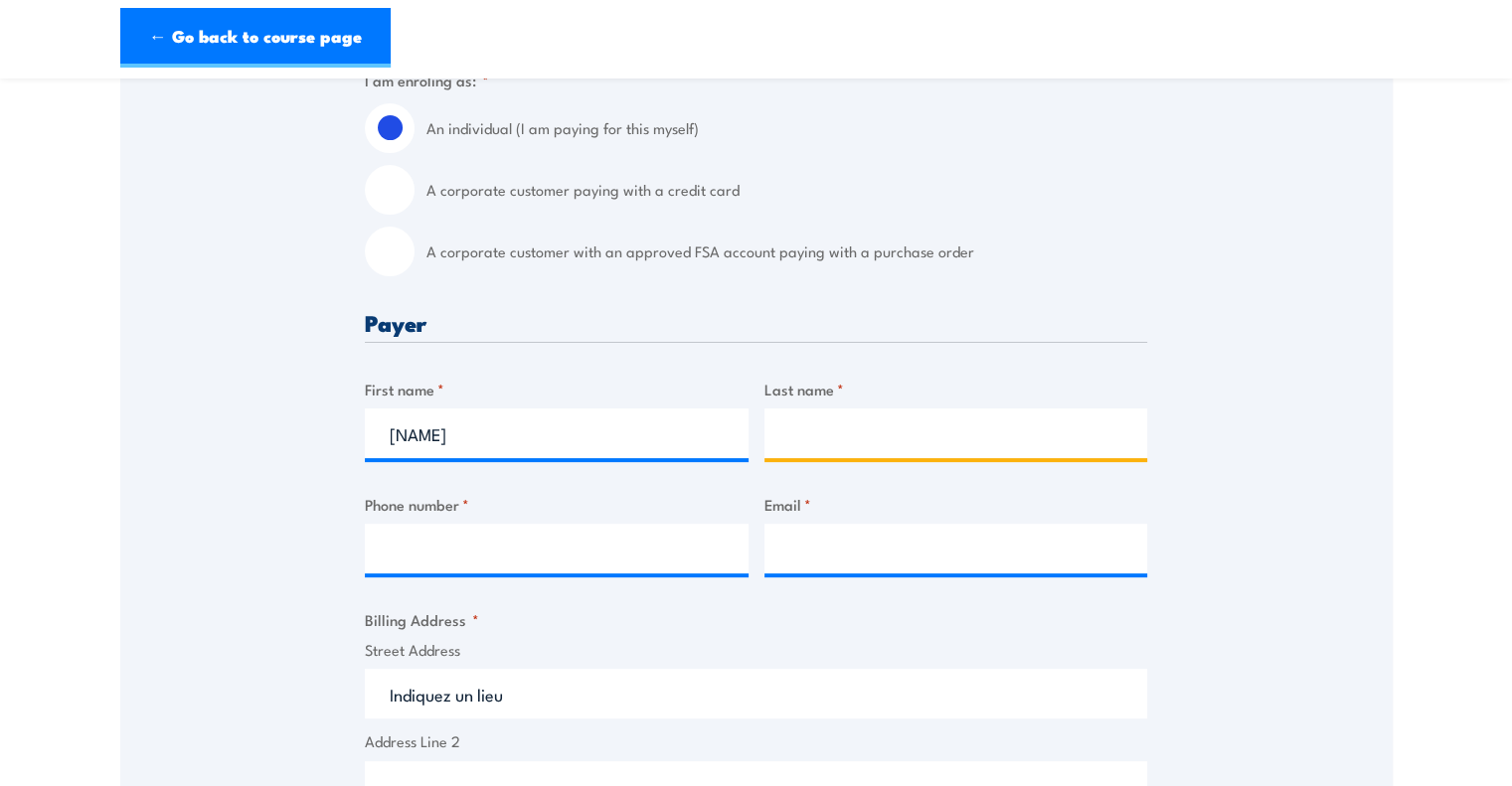 type on "[NAME]" 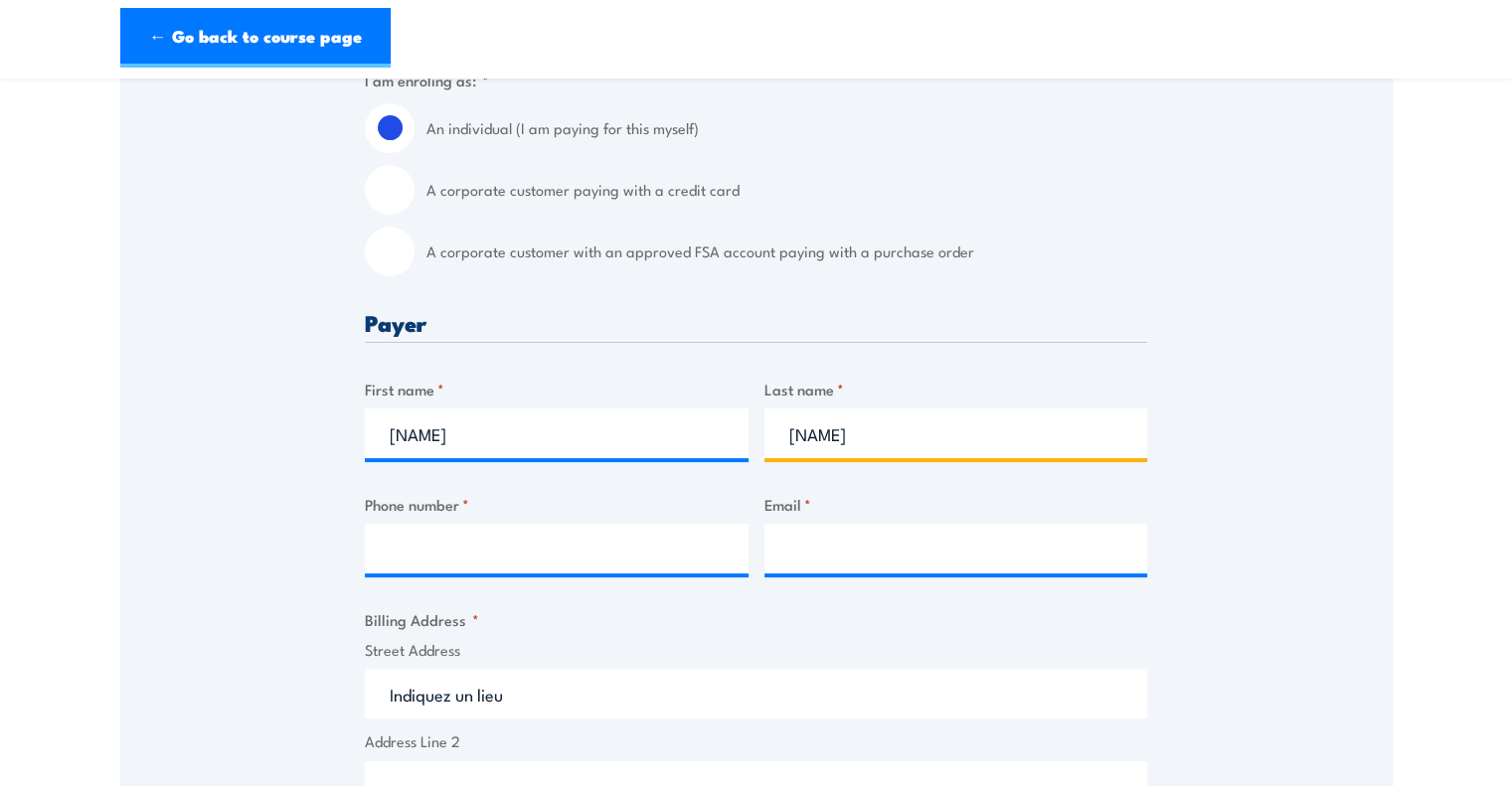 type on "0493746114" 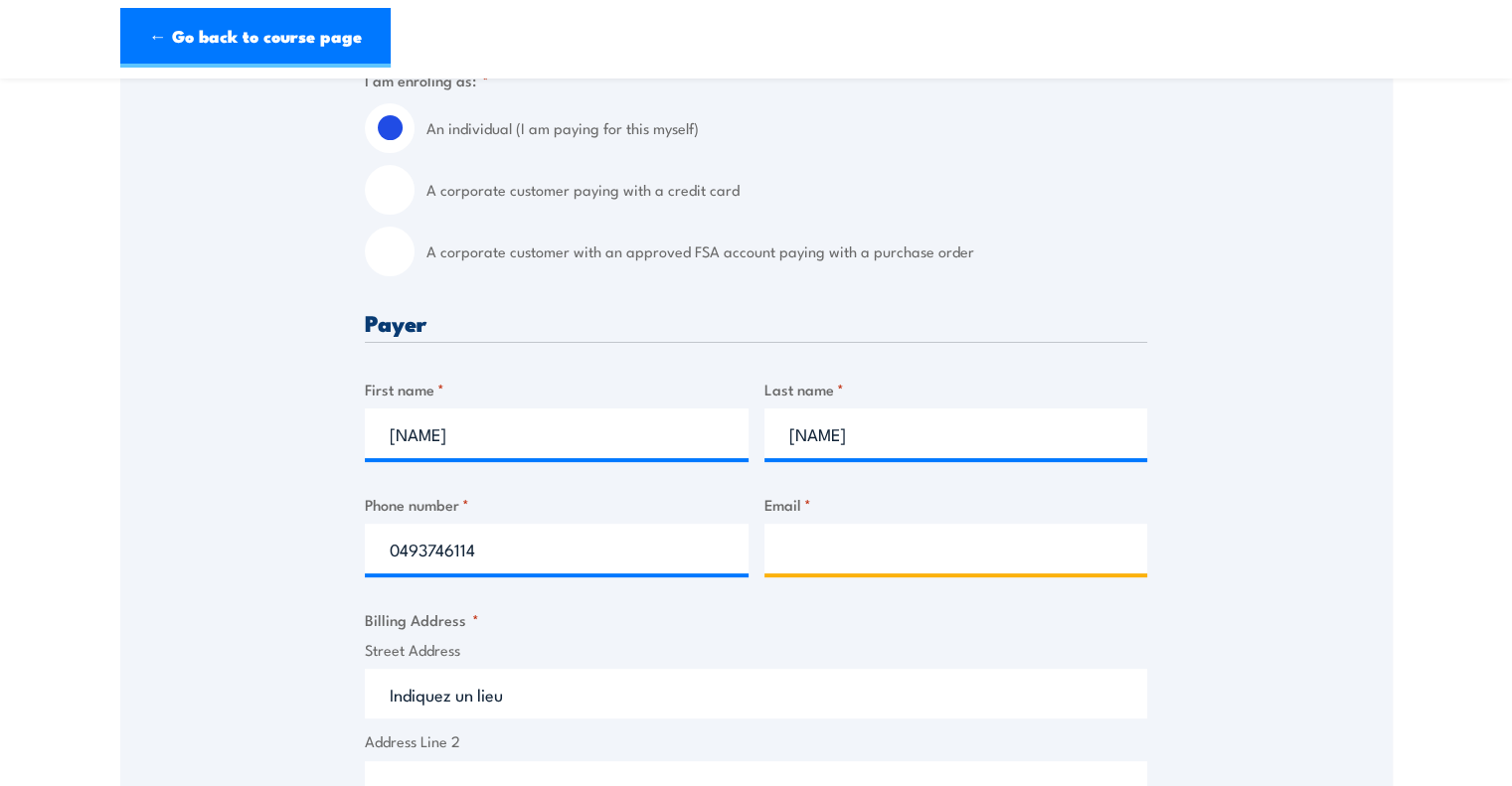 type on "nicolassferlazza@gmail.com" 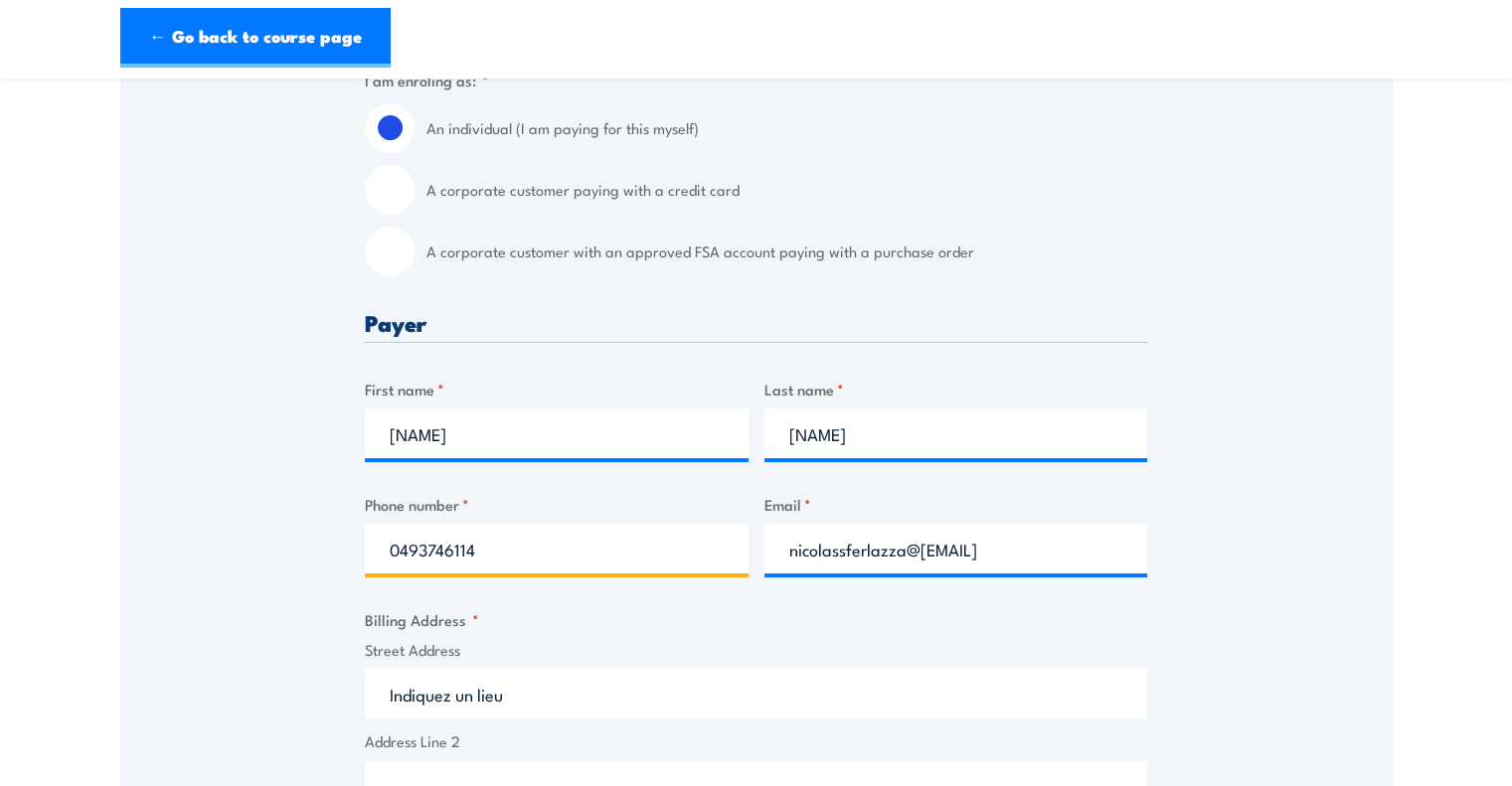 click on "0493746114" at bounding box center [557, 549] 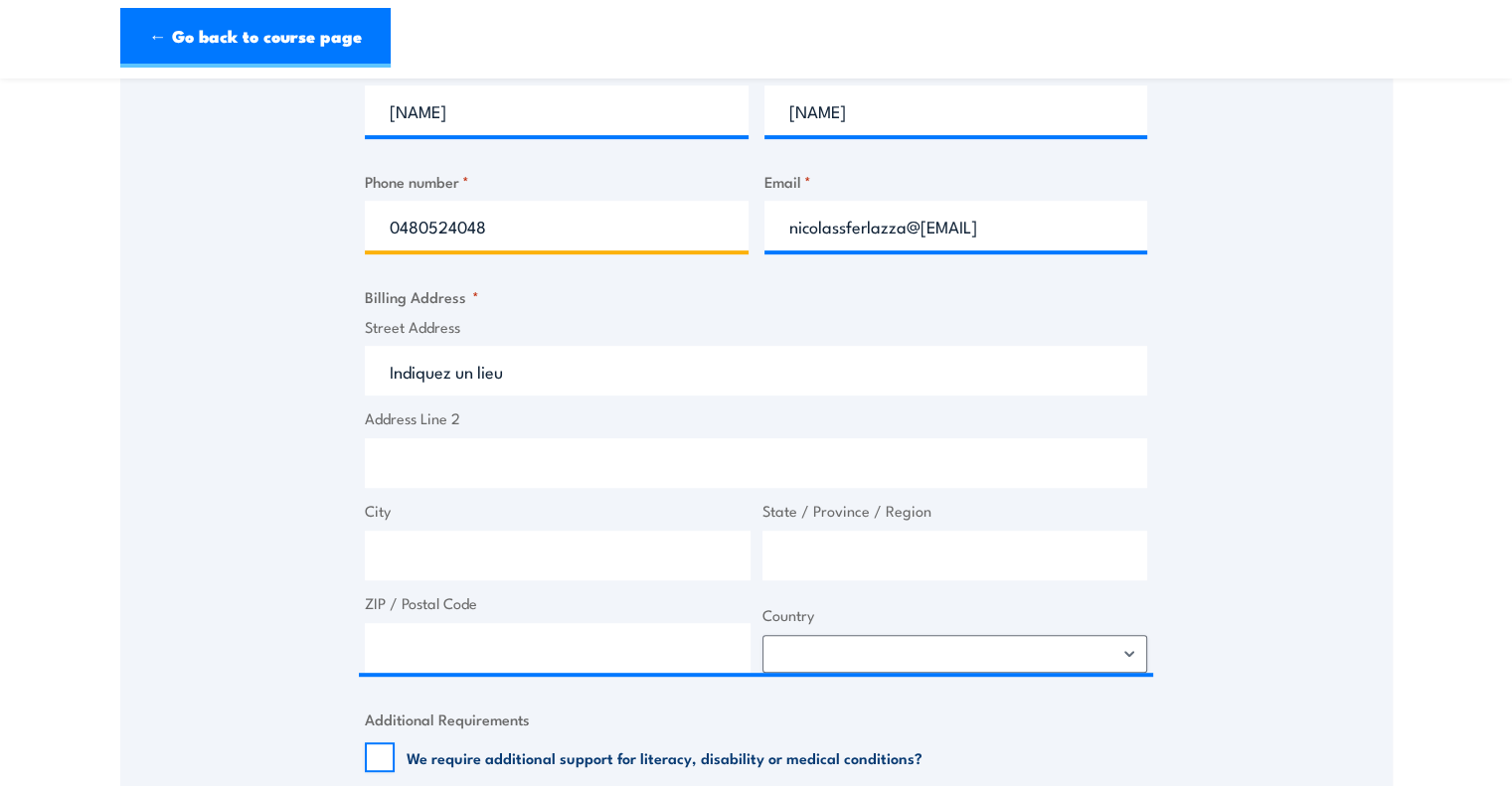 scroll, scrollTop: 874, scrollLeft: 0, axis: vertical 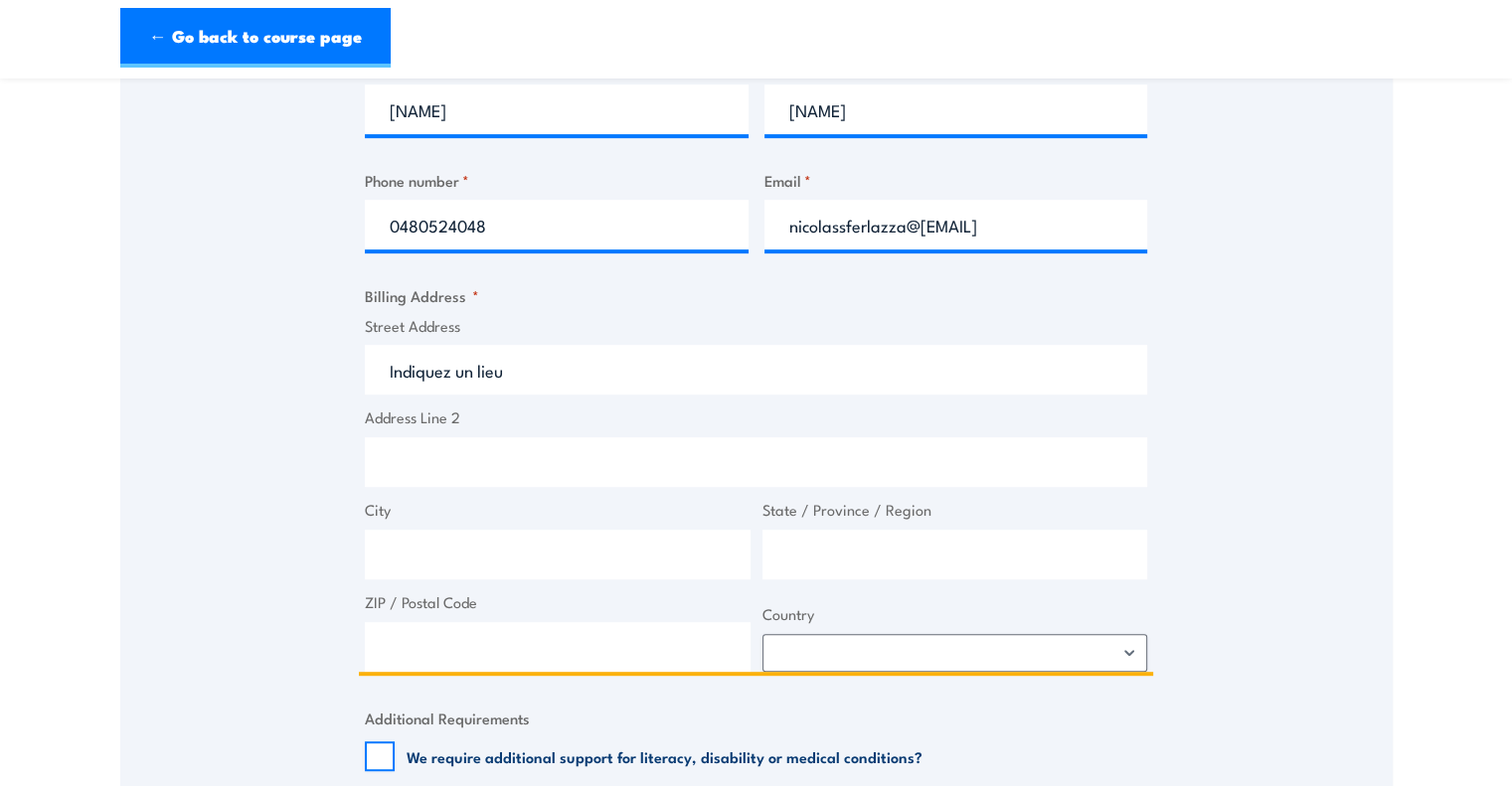 click on "Street Address" at bounding box center (756, 370) 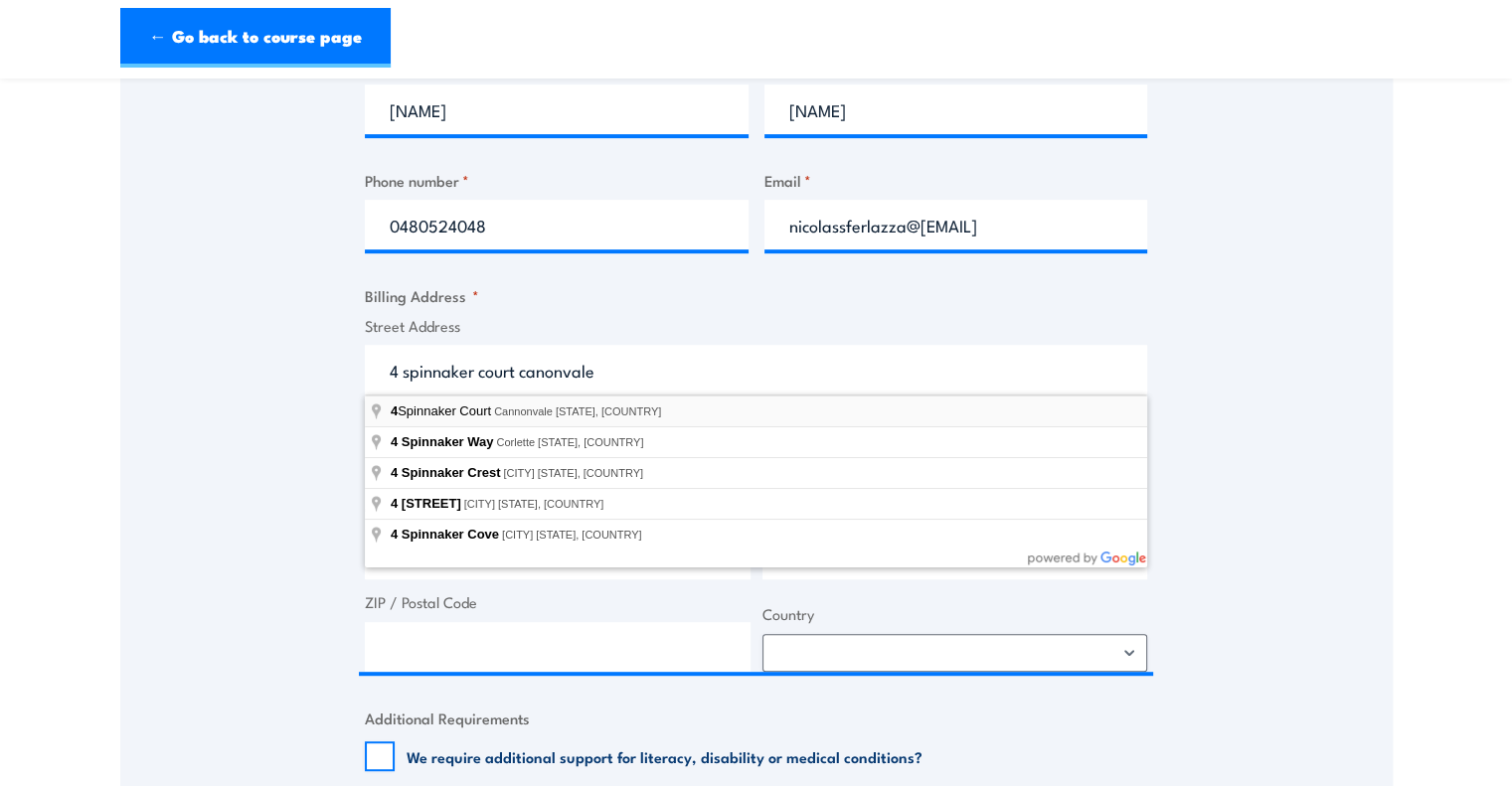 type on "4 Spinnaker Court, Cannonvale Queensland, Australie" 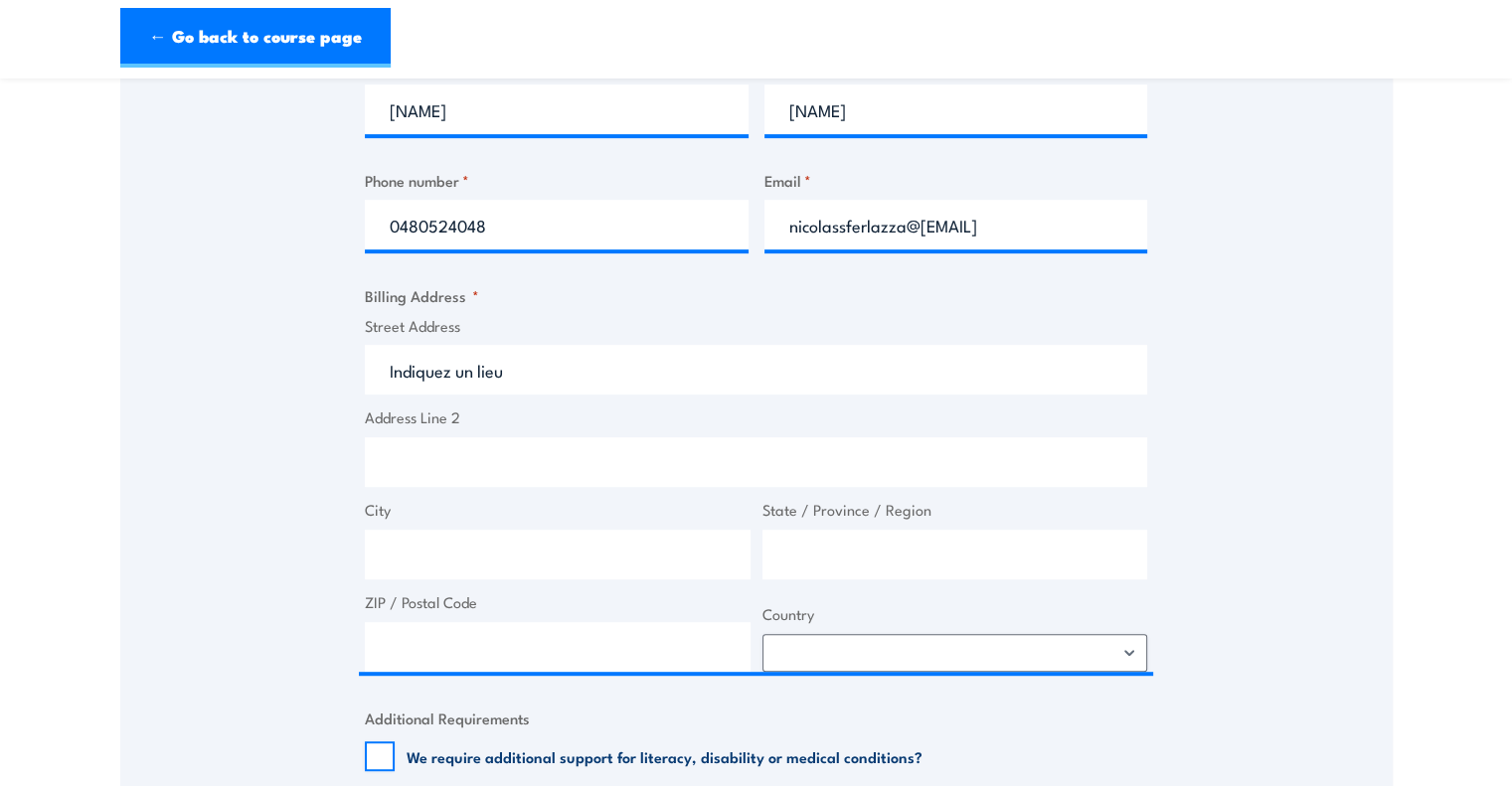 type on "4 Spinnaker Ct" 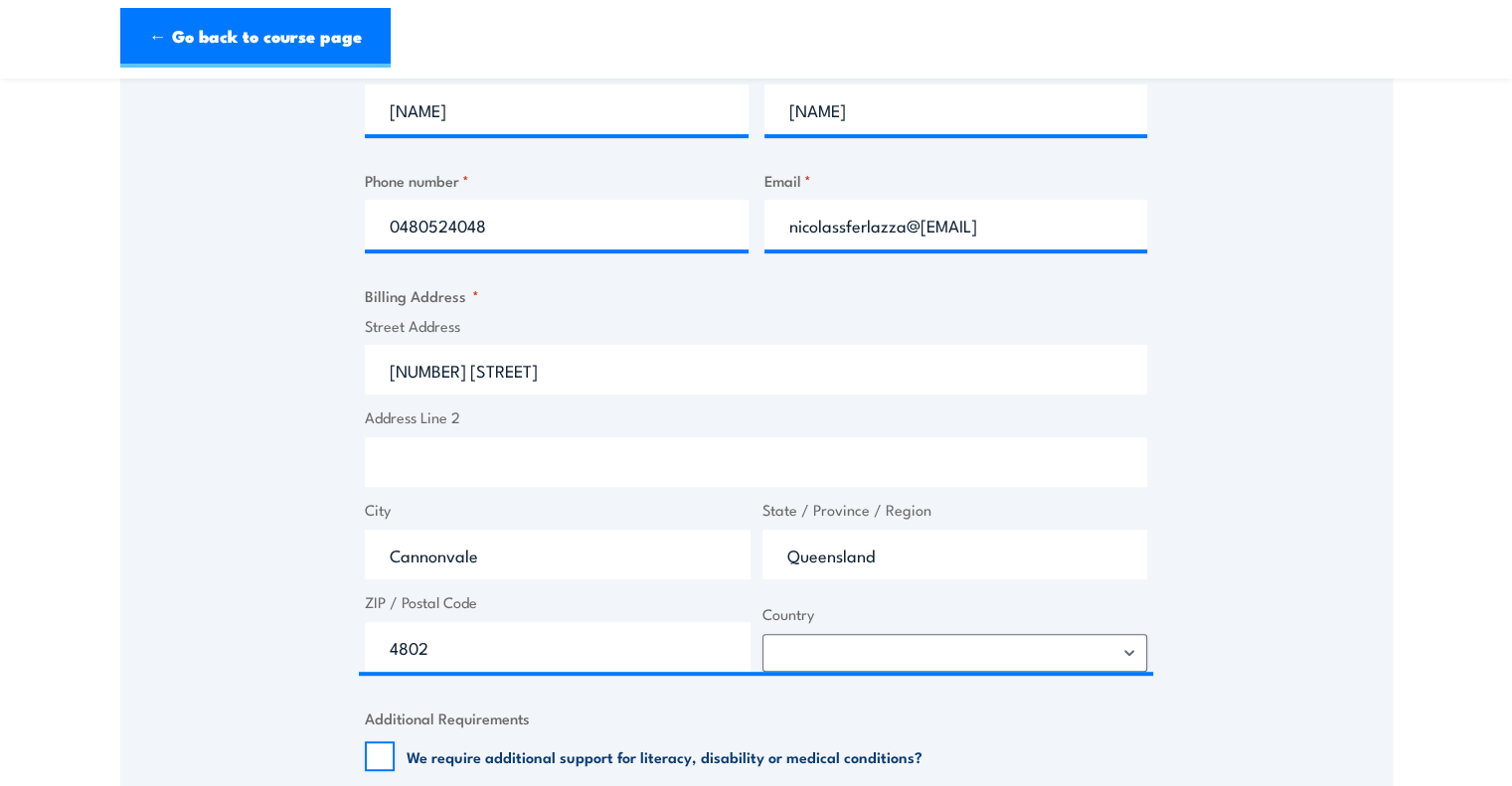 select on "Australia" 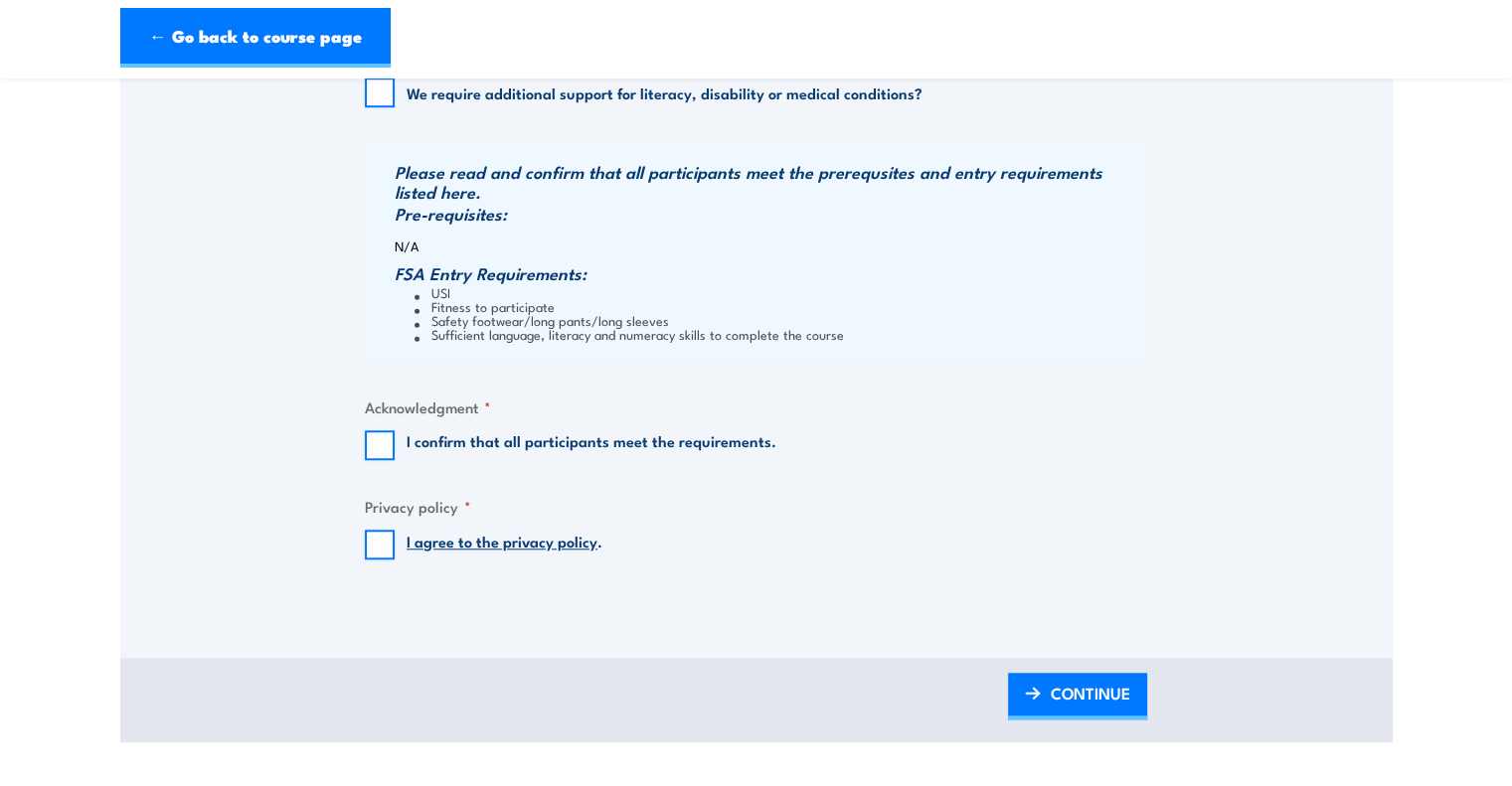 scroll, scrollTop: 1545, scrollLeft: 0, axis: vertical 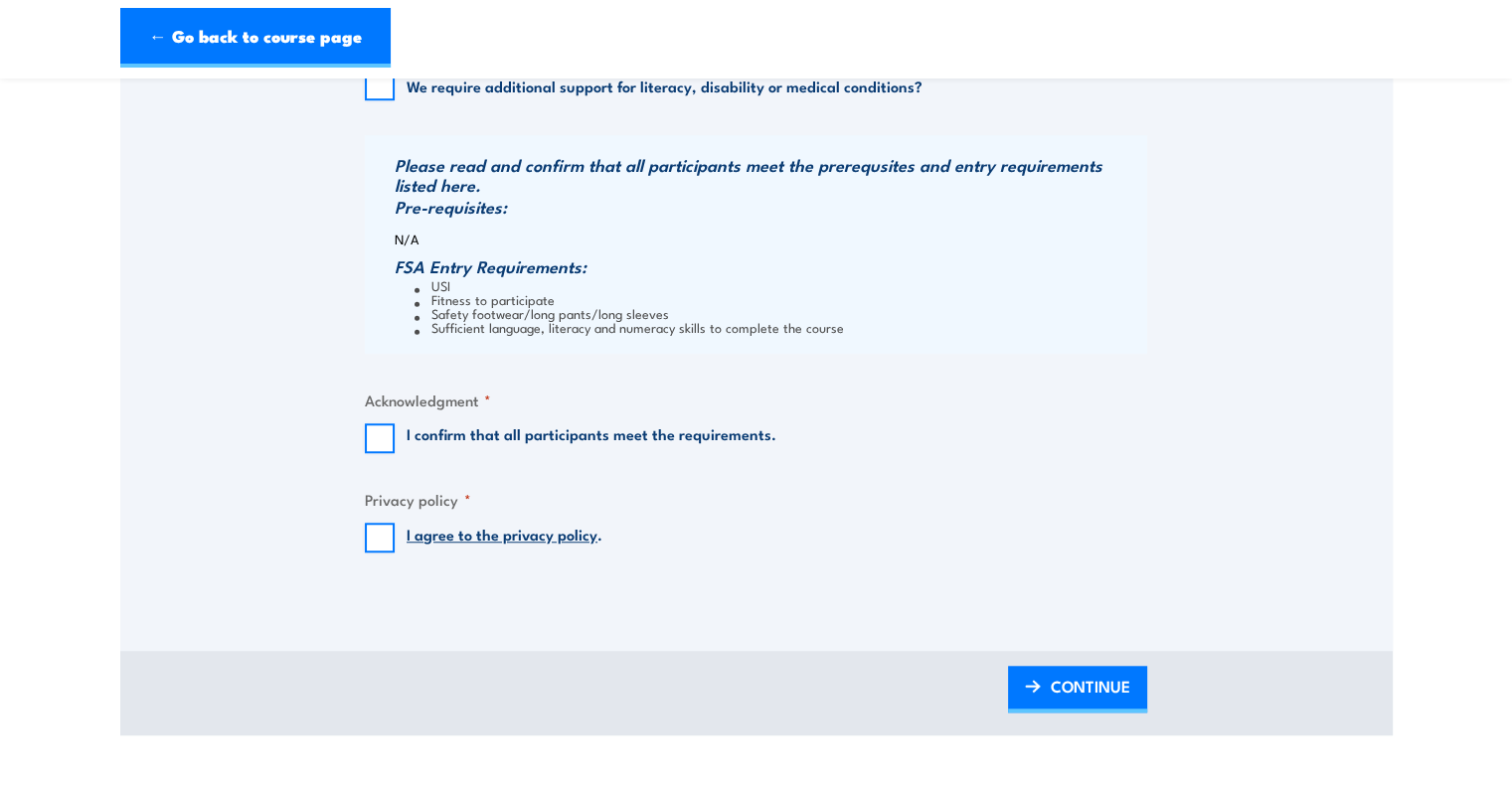 click on "I confirm that all participants meet the requirements." at bounding box center [571, 438] 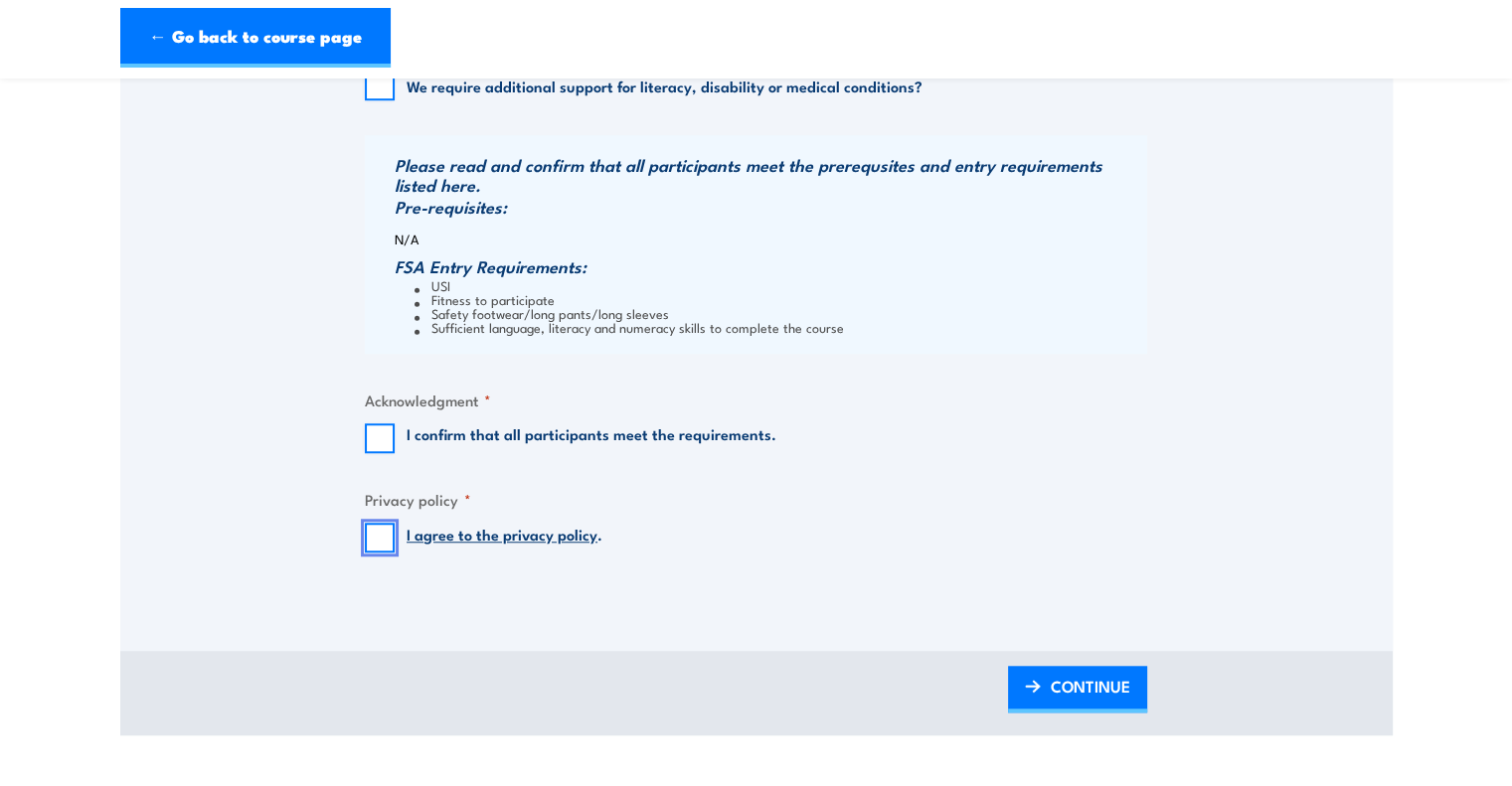 click on "I agree to the privacy policy ." at bounding box center [380, 538] 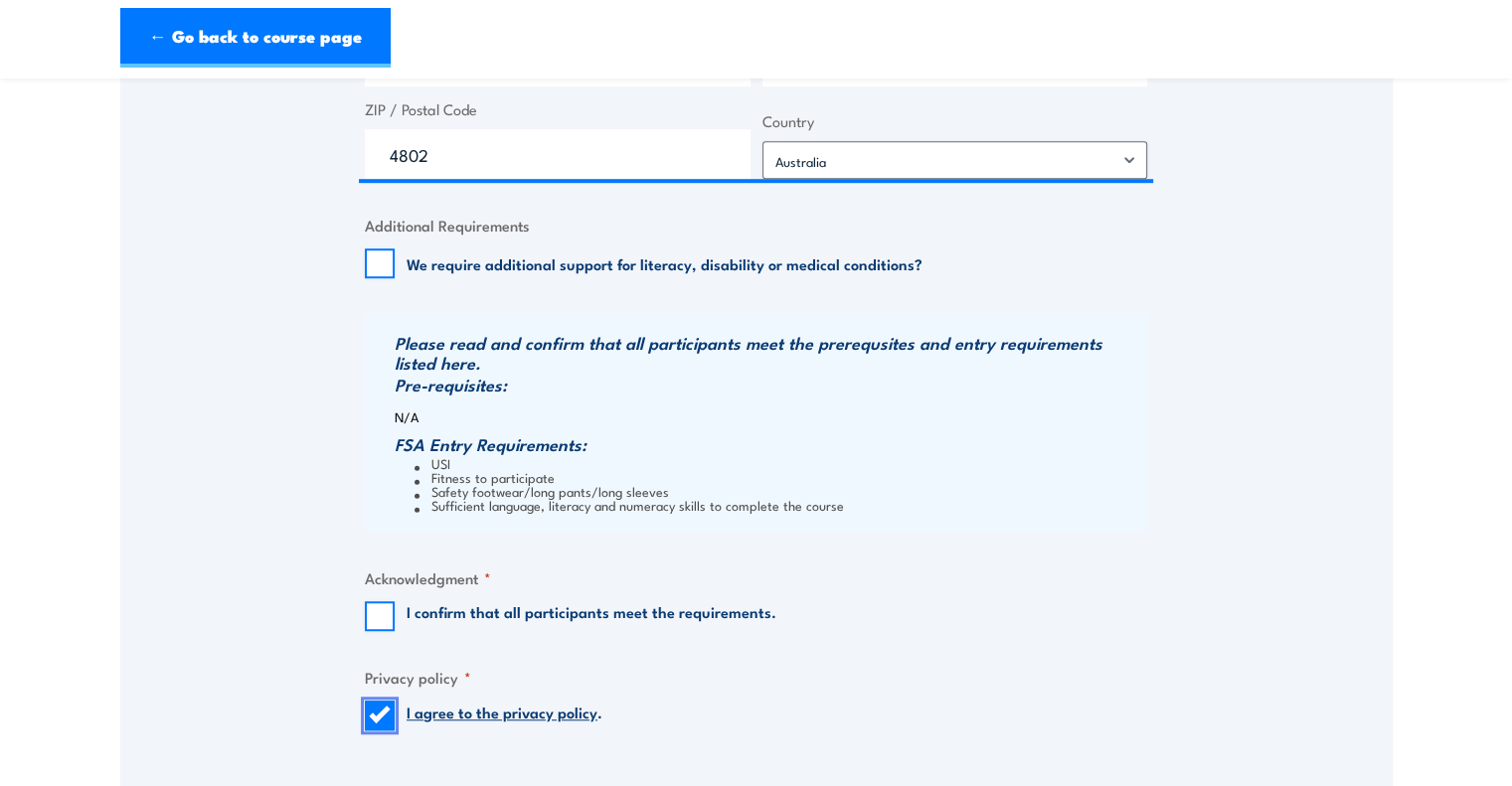 scroll, scrollTop: 1366, scrollLeft: 0, axis: vertical 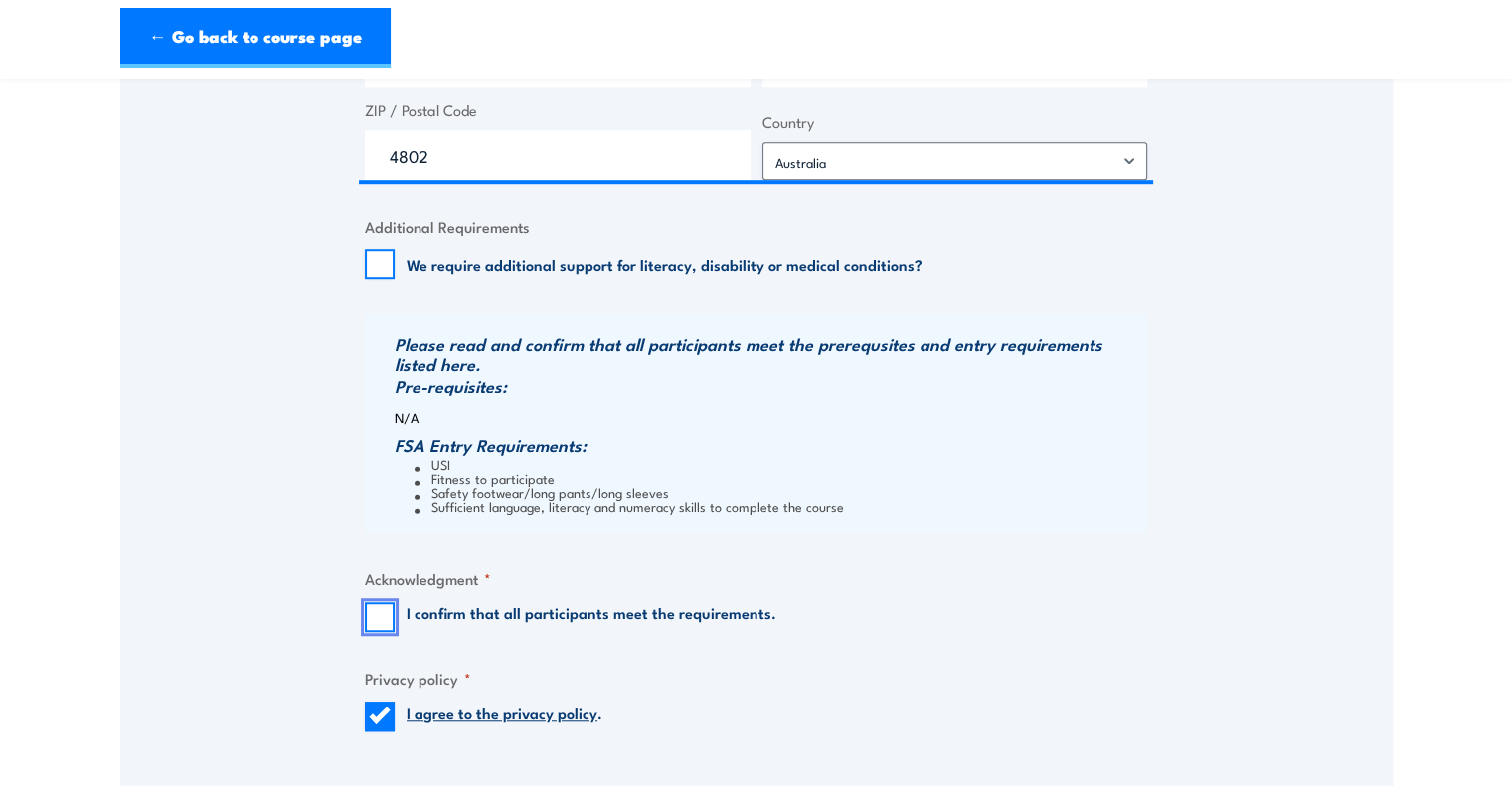 click on "I confirm that all participants meet the requirements." at bounding box center [380, 617] 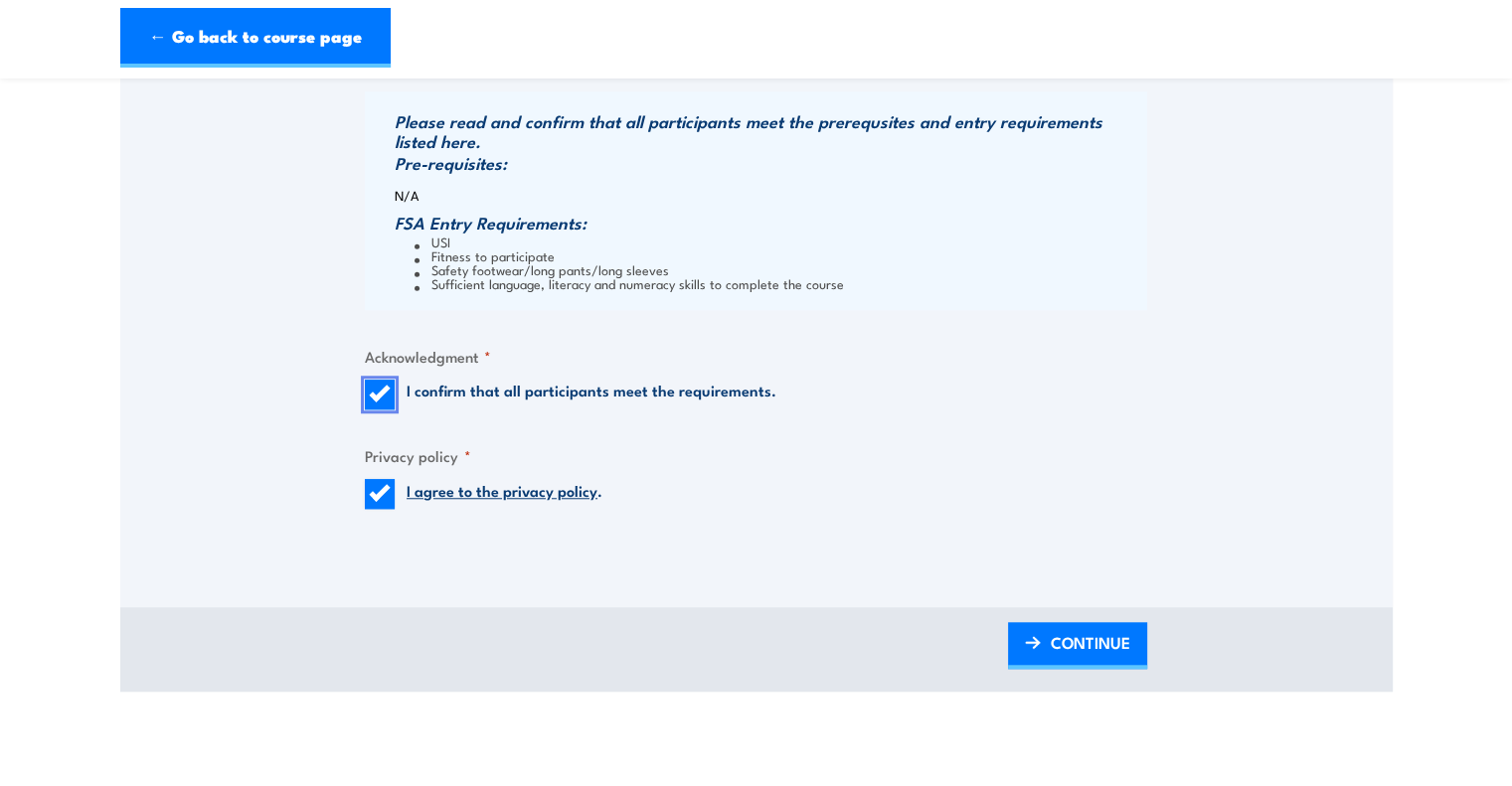 scroll, scrollTop: 1590, scrollLeft: 0, axis: vertical 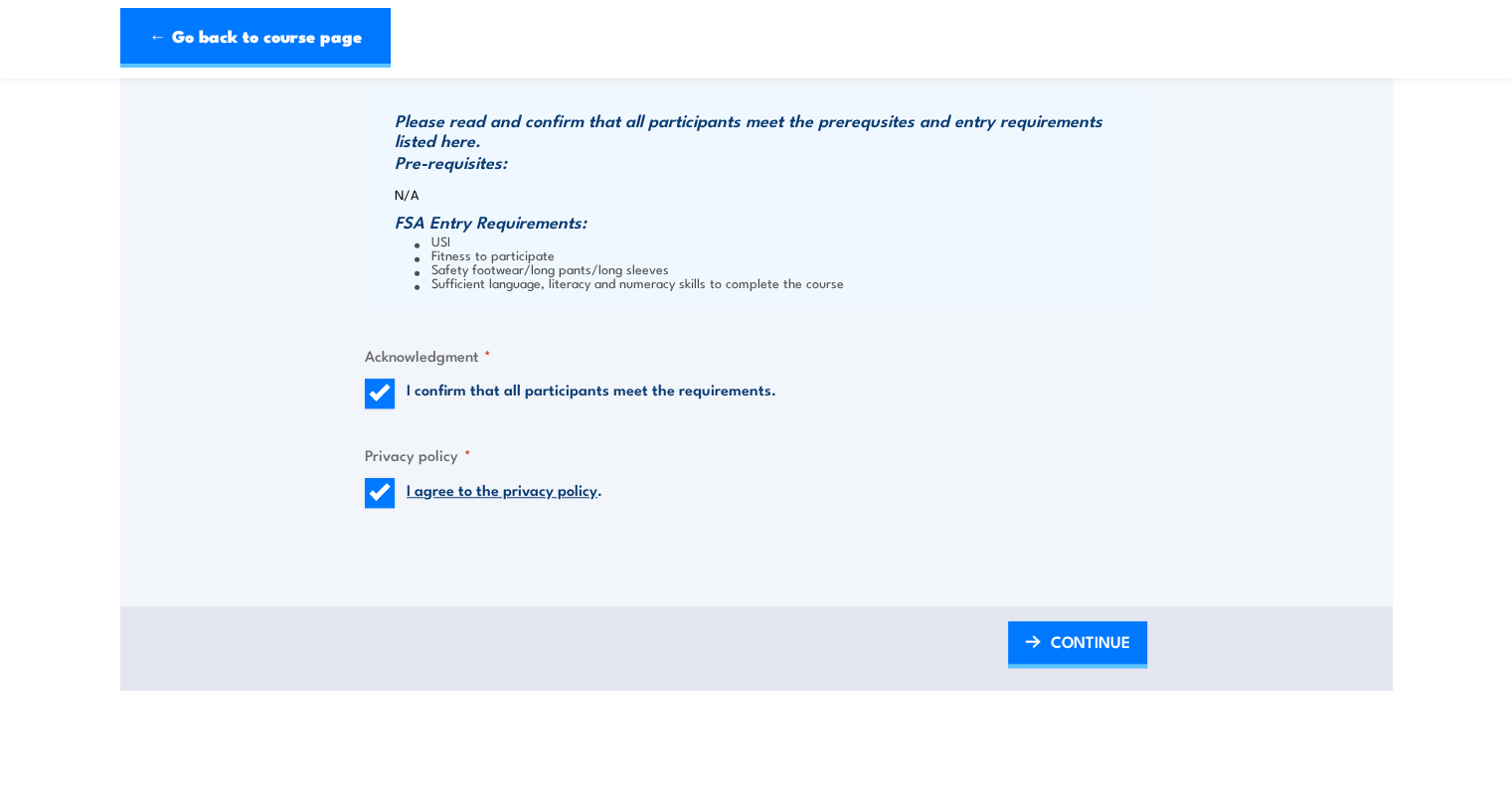 click on "I confirm that all participants meet the requirements." at bounding box center [591, 393] 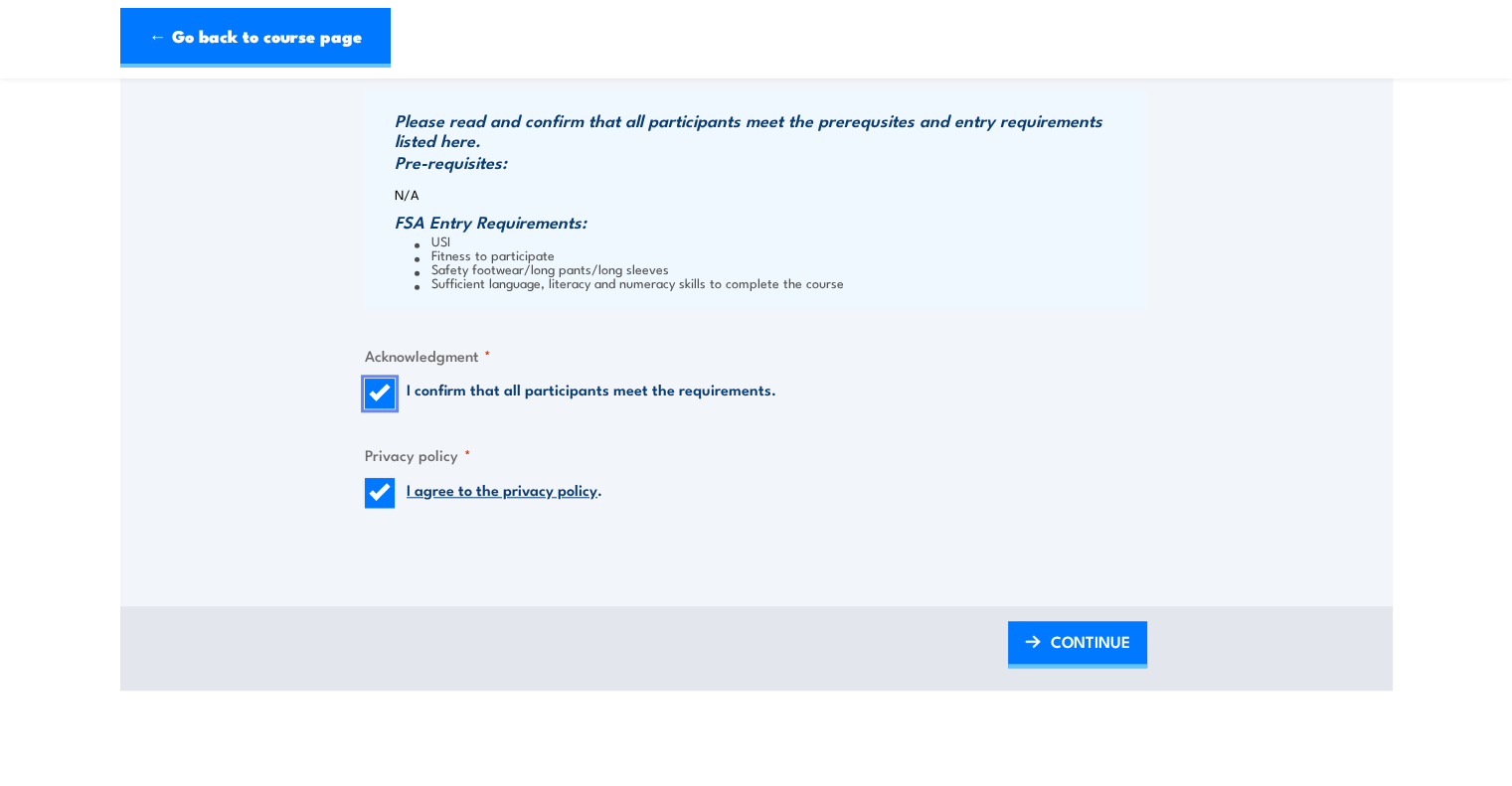 click on "I confirm that all participants meet the requirements." at bounding box center [380, 393] 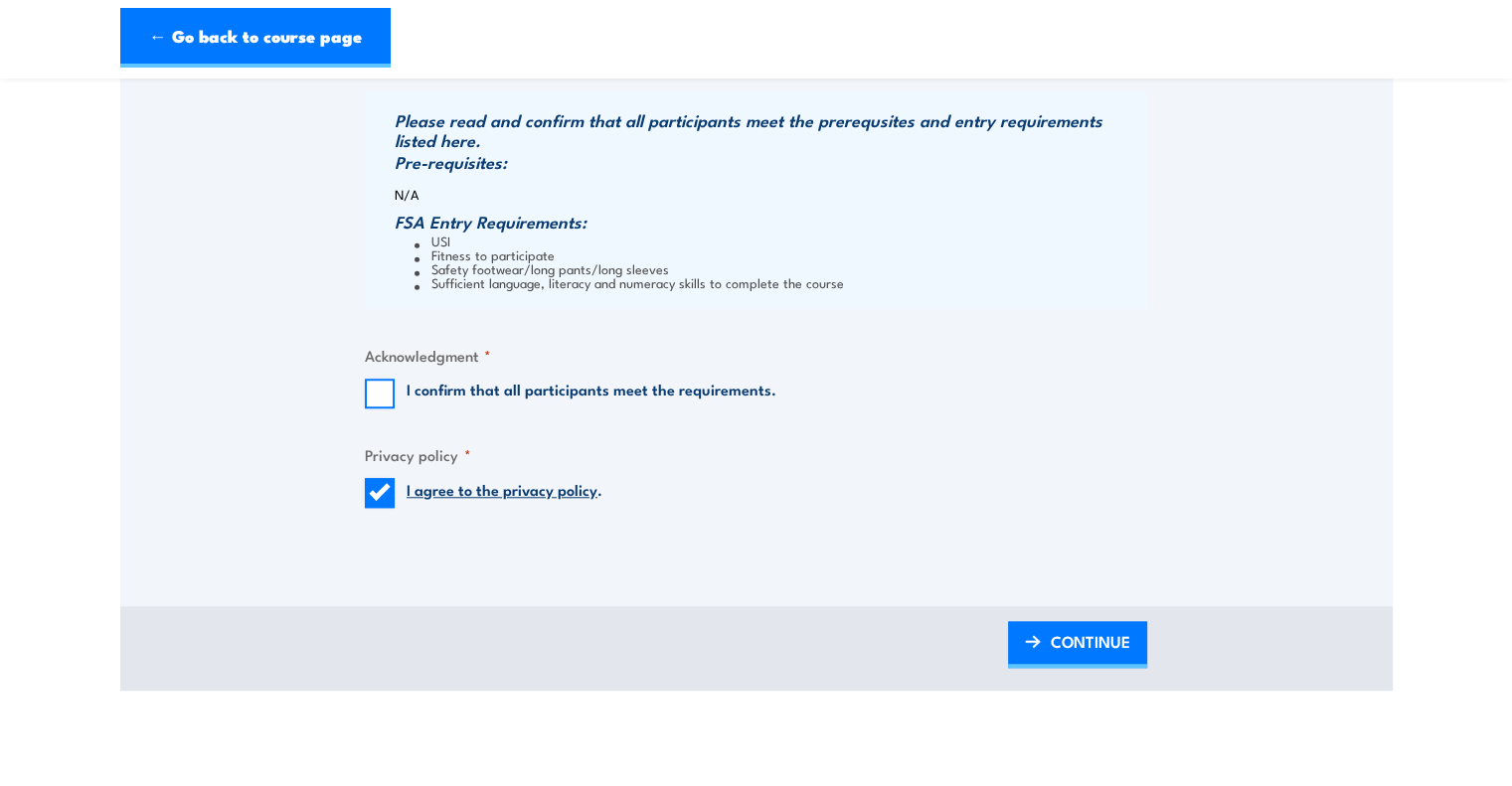 click on "Acknowledgment *   I confirm that all participants meet the requirements." at bounding box center [756, 376] 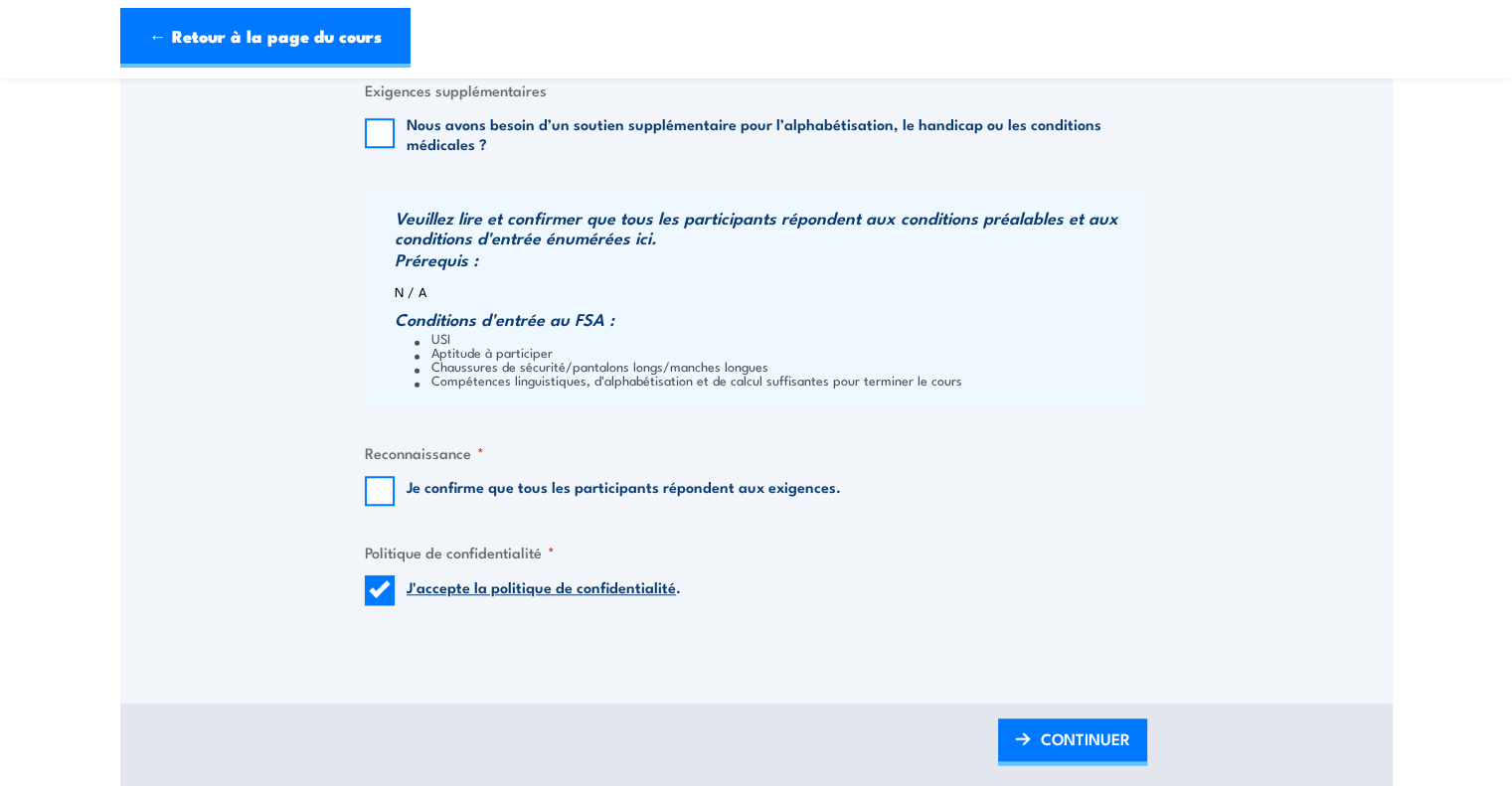 scroll, scrollTop: 1677, scrollLeft: 0, axis: vertical 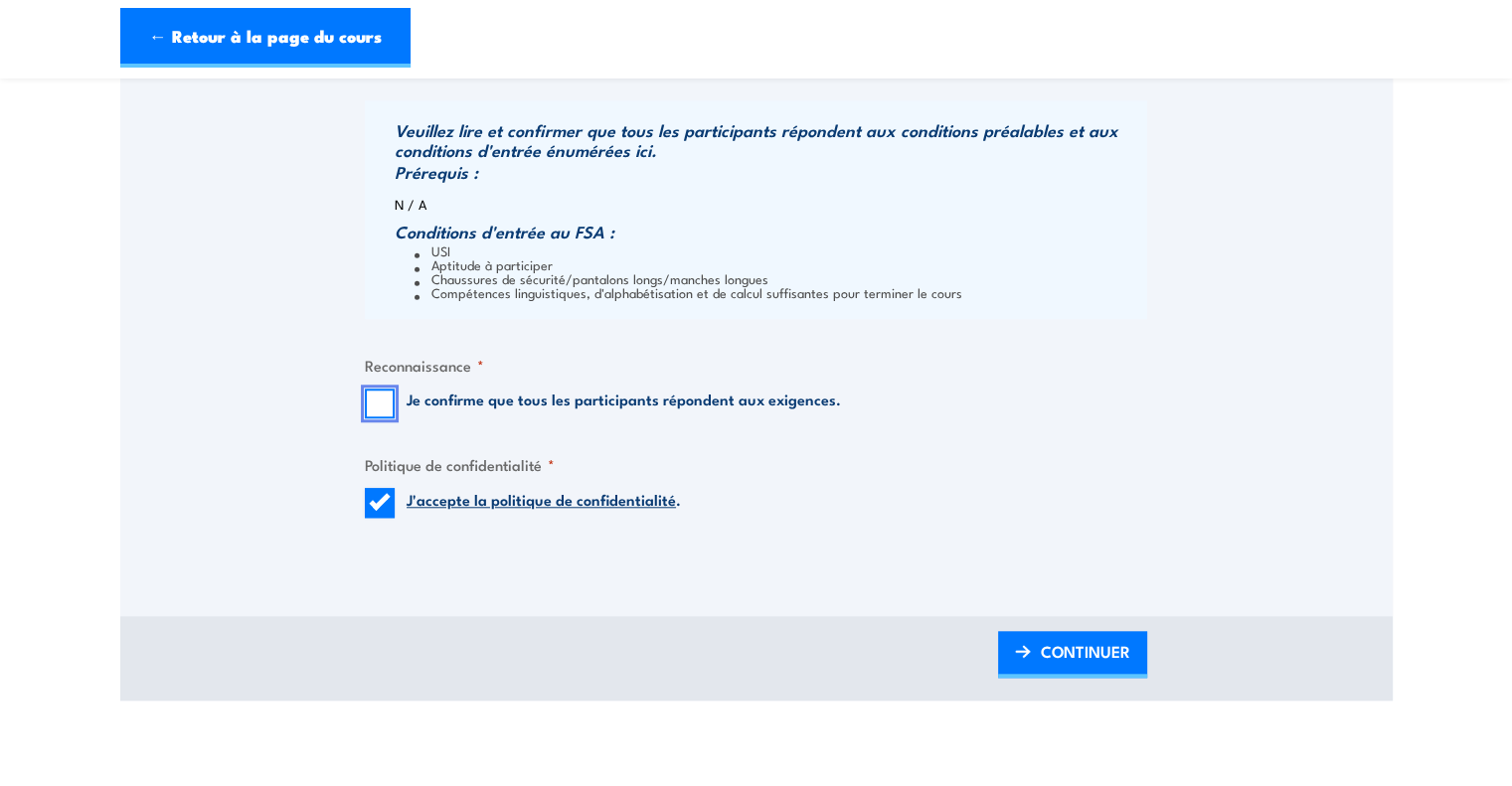 click on "Je confirme que tous les participants répondent aux exigences." at bounding box center [380, 403] 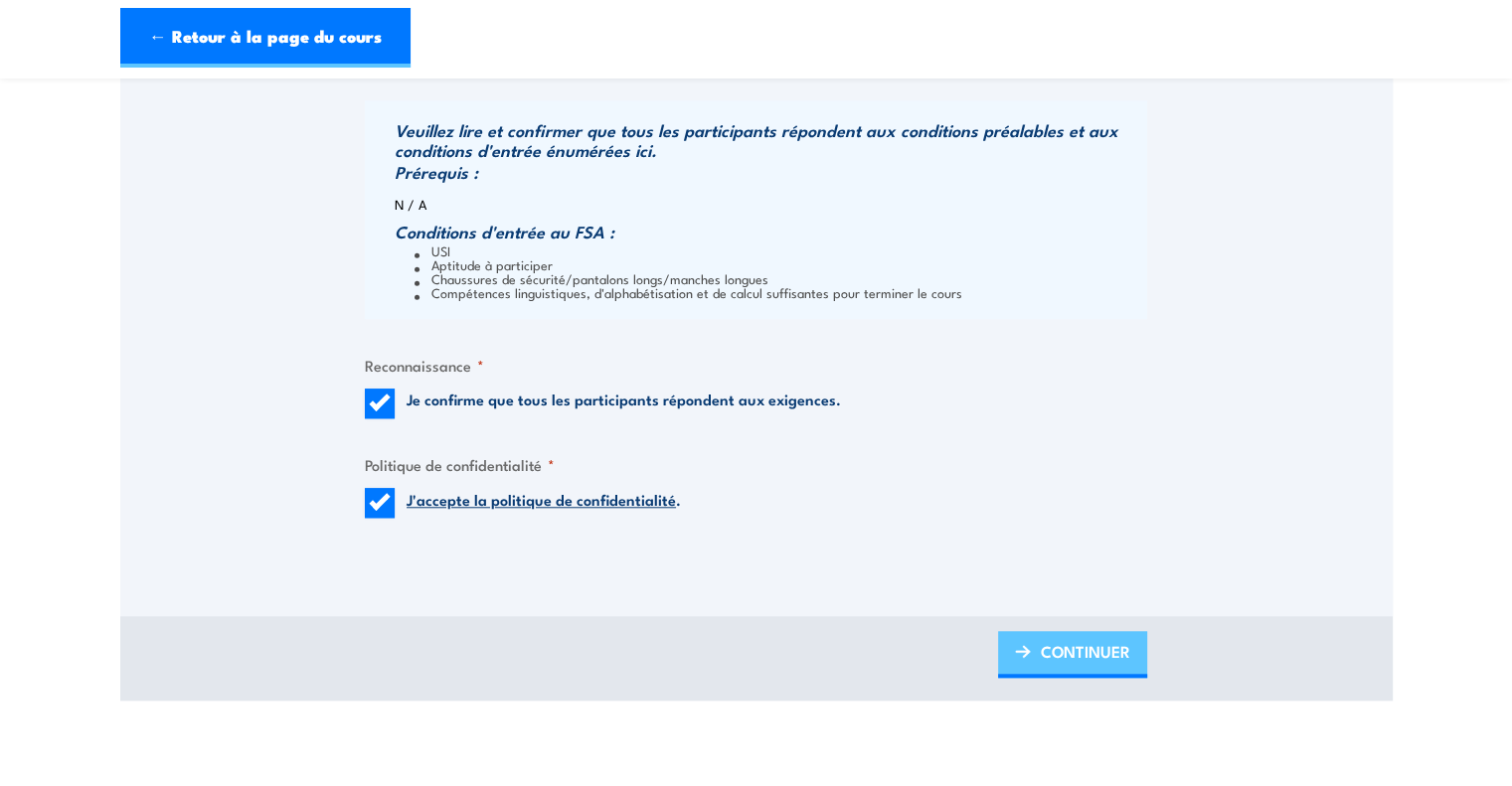 click on "CONTINUER" at bounding box center [1086, 651] 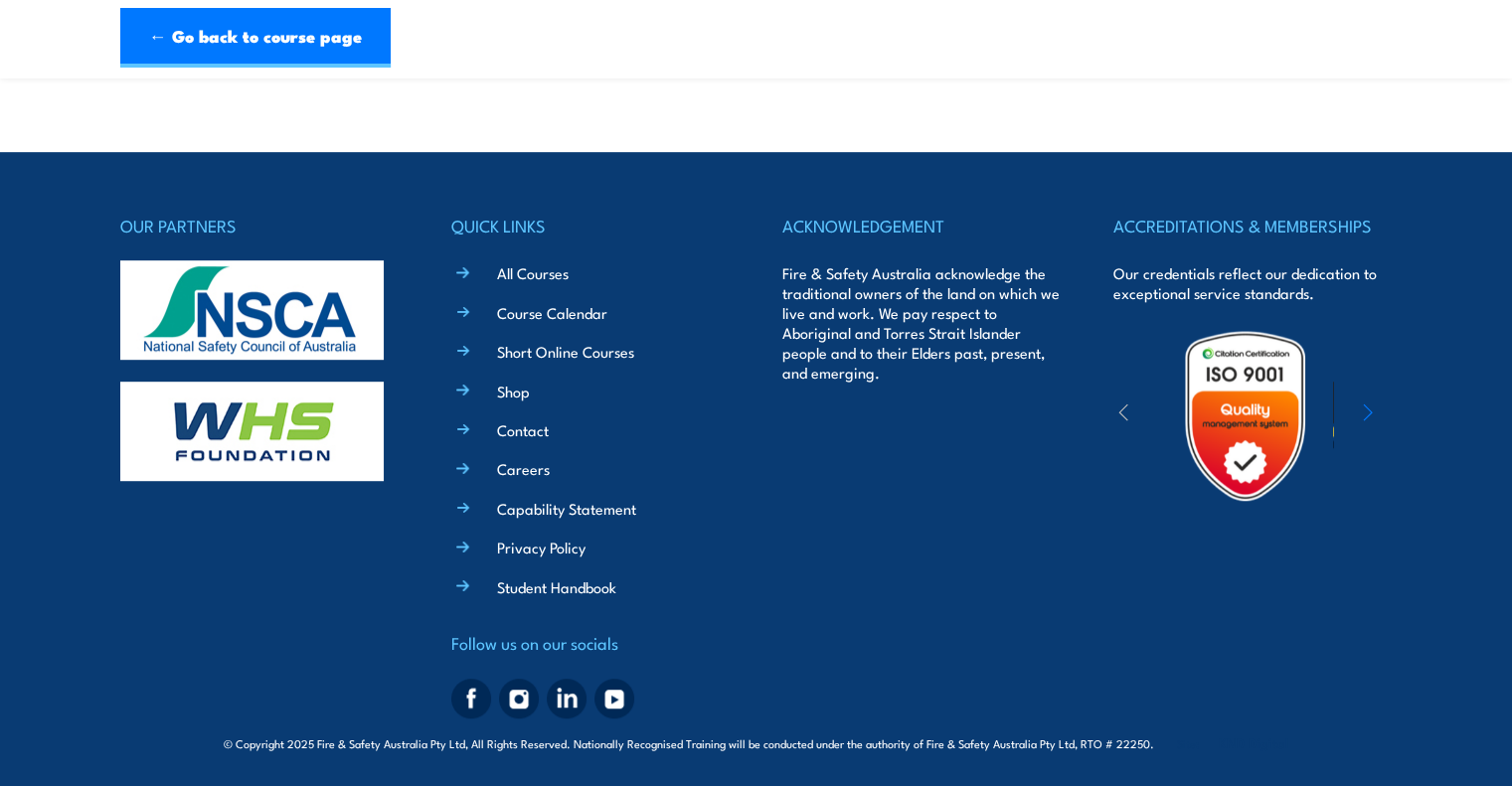 scroll, scrollTop: 1069, scrollLeft: 0, axis: vertical 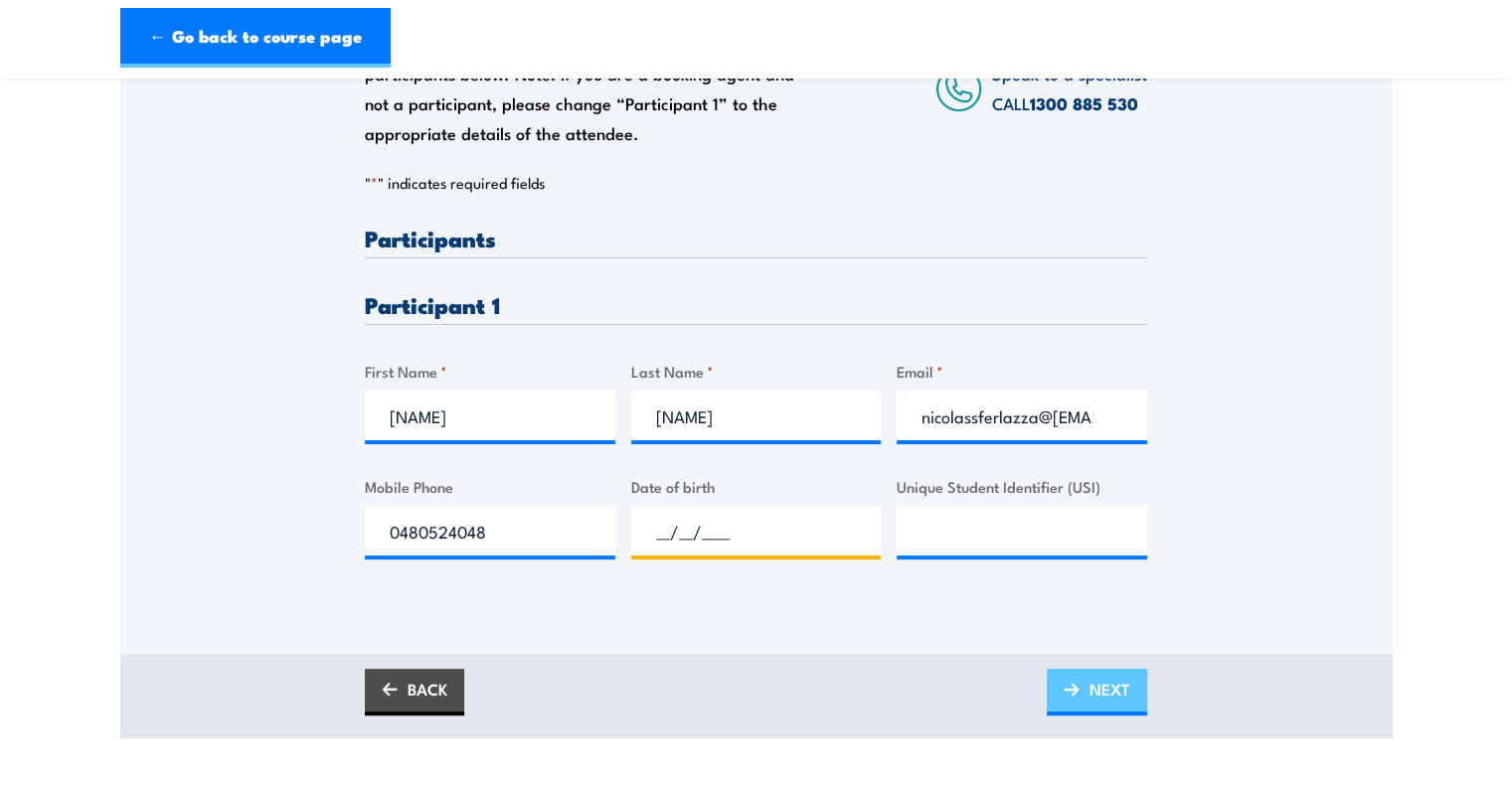 click on "__/__/____" at bounding box center [756, 531] 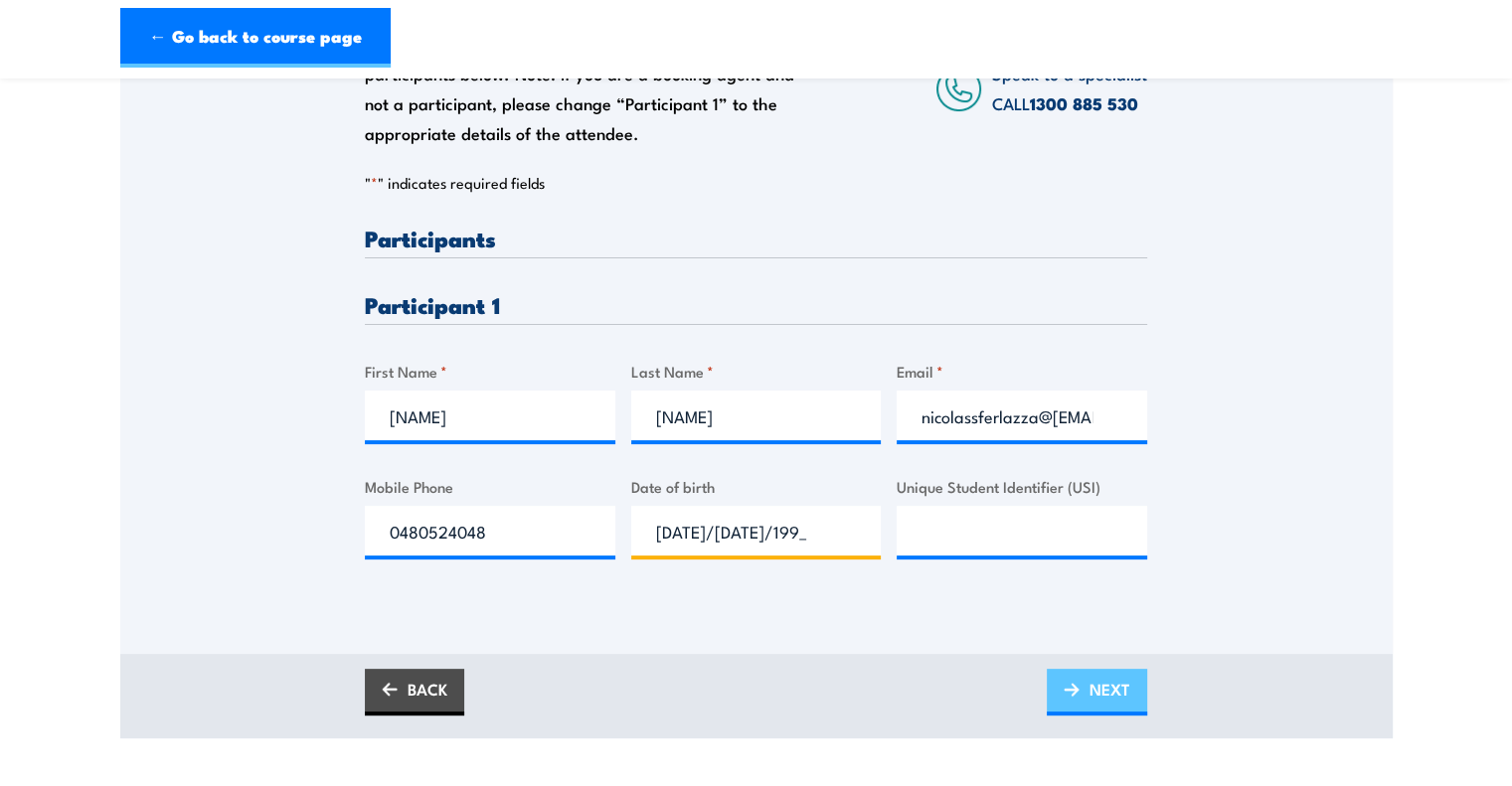 type on "17/02/1996" 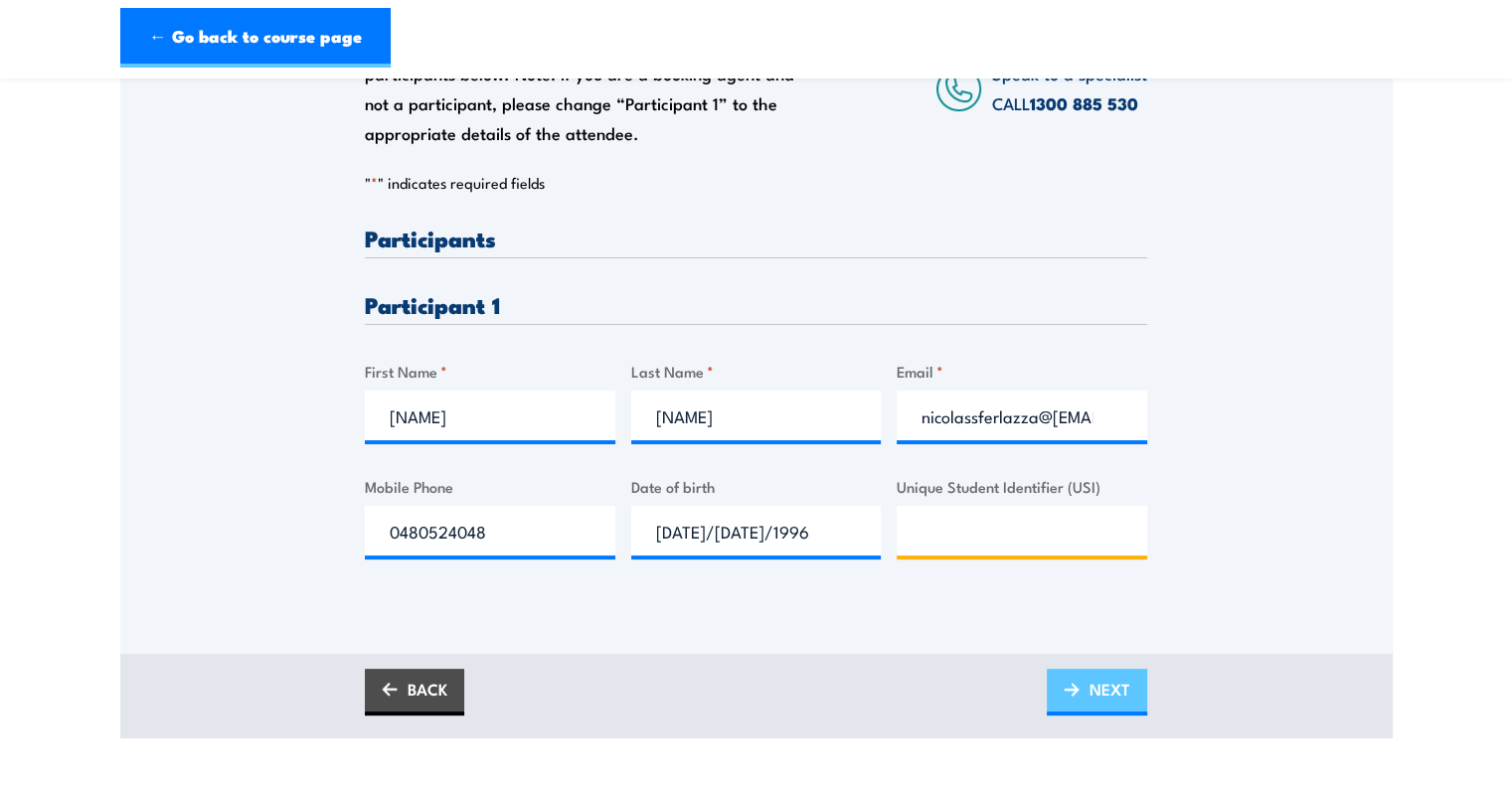 click on "Unique Student Identifier (USI)" at bounding box center [1022, 531] 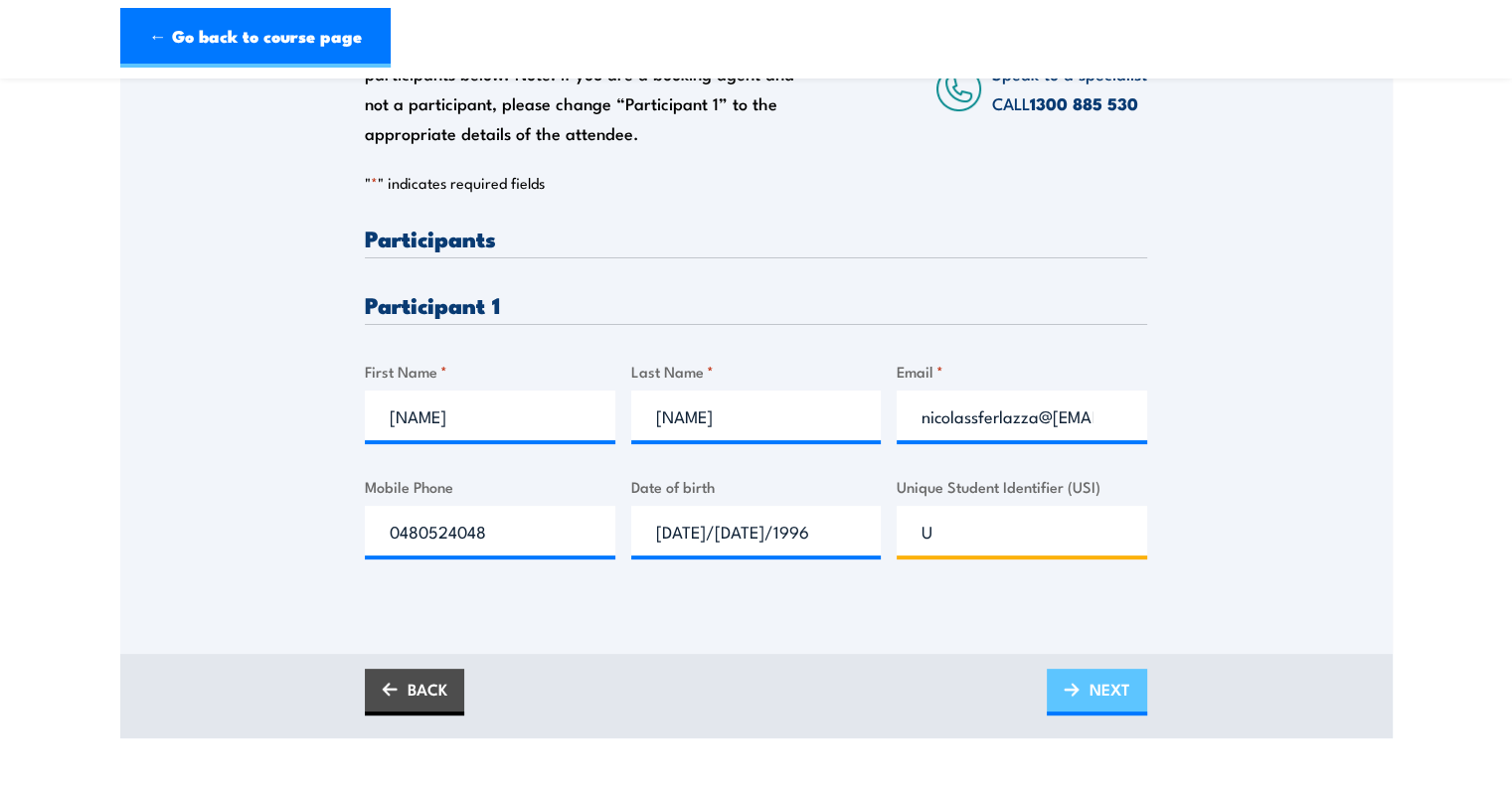 click on "U" at bounding box center [1022, 531] 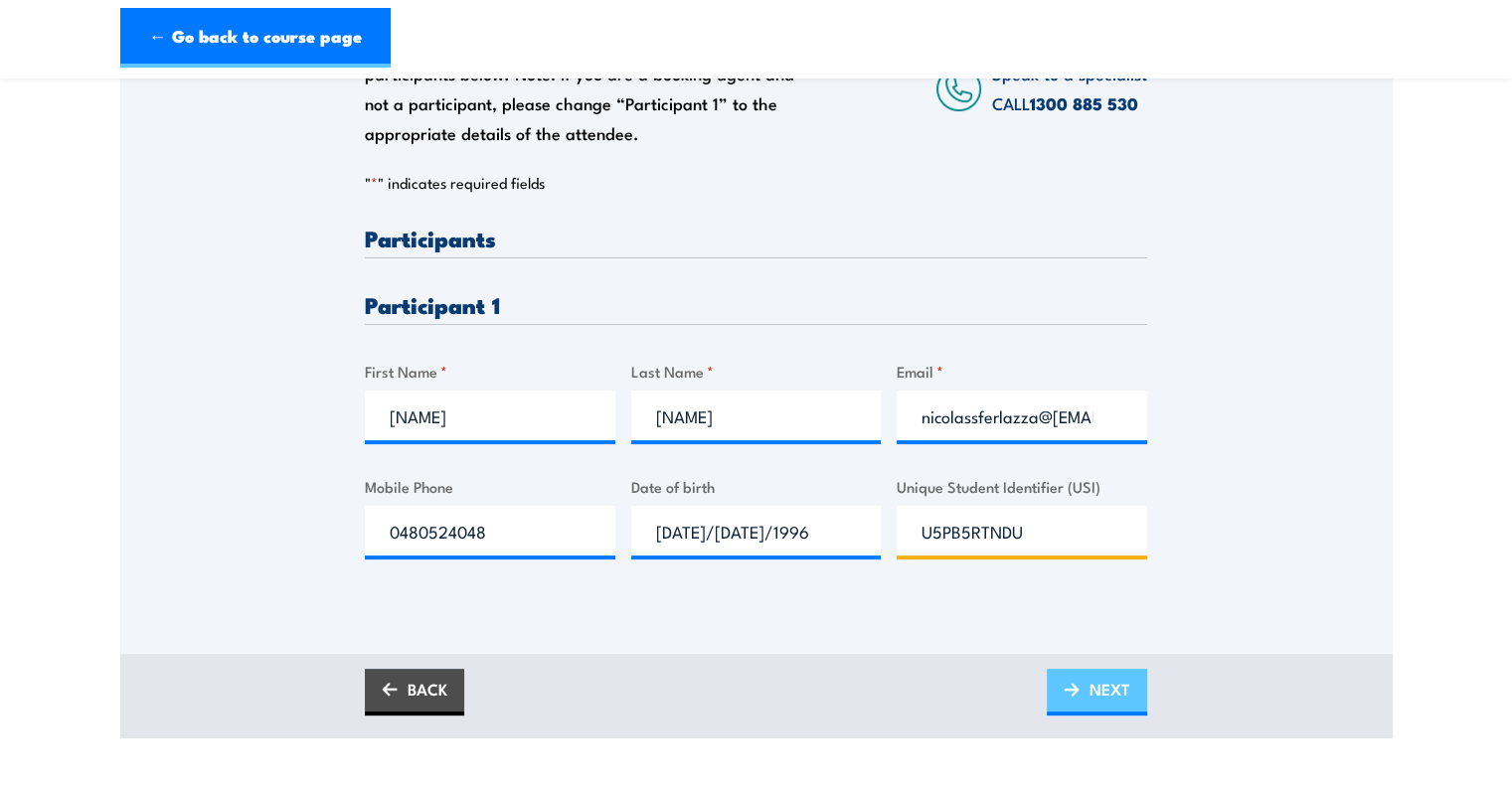 type on "U5PB5RTNDU" 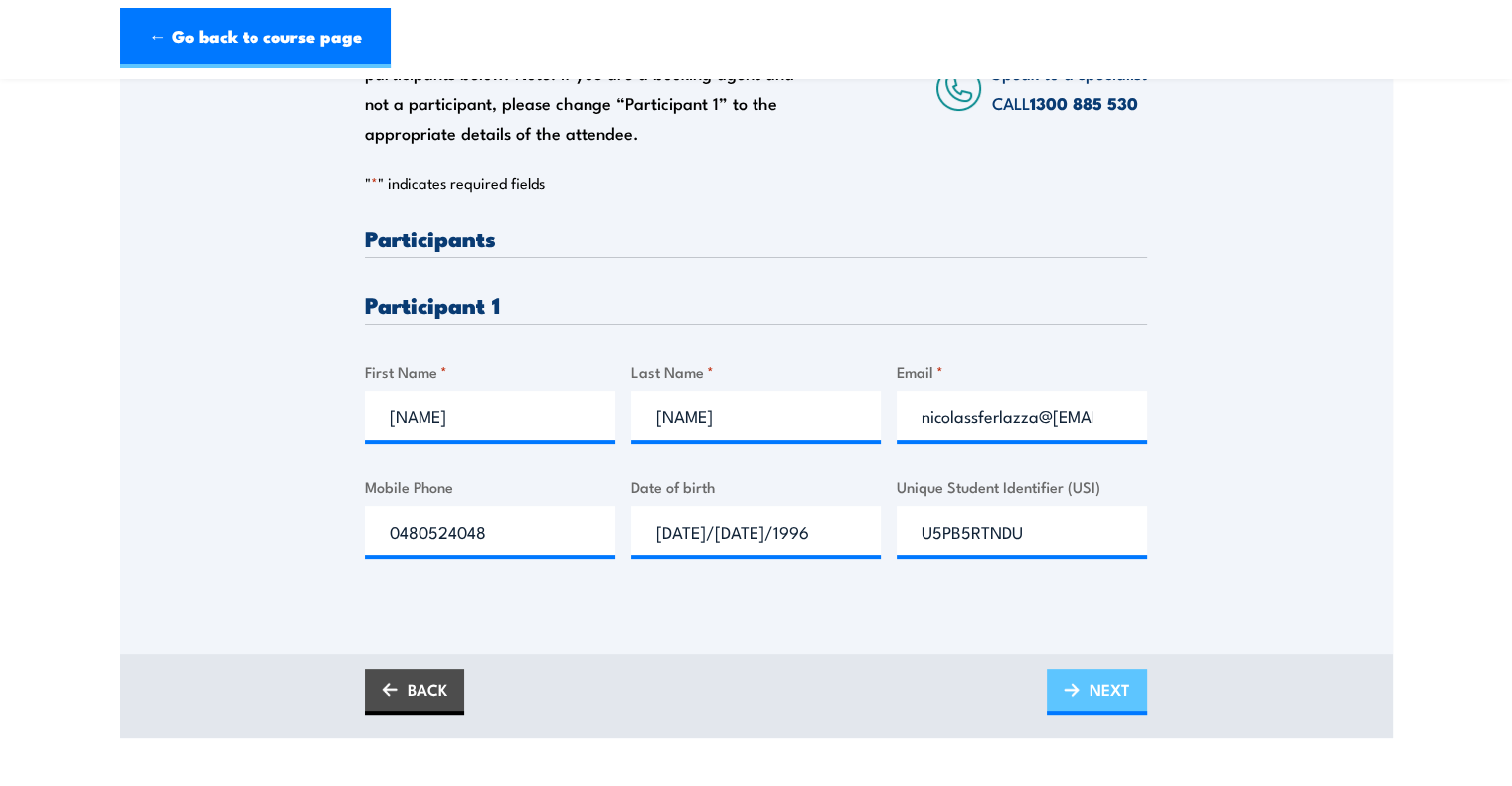 click on "NEXT" at bounding box center [1096, 692] 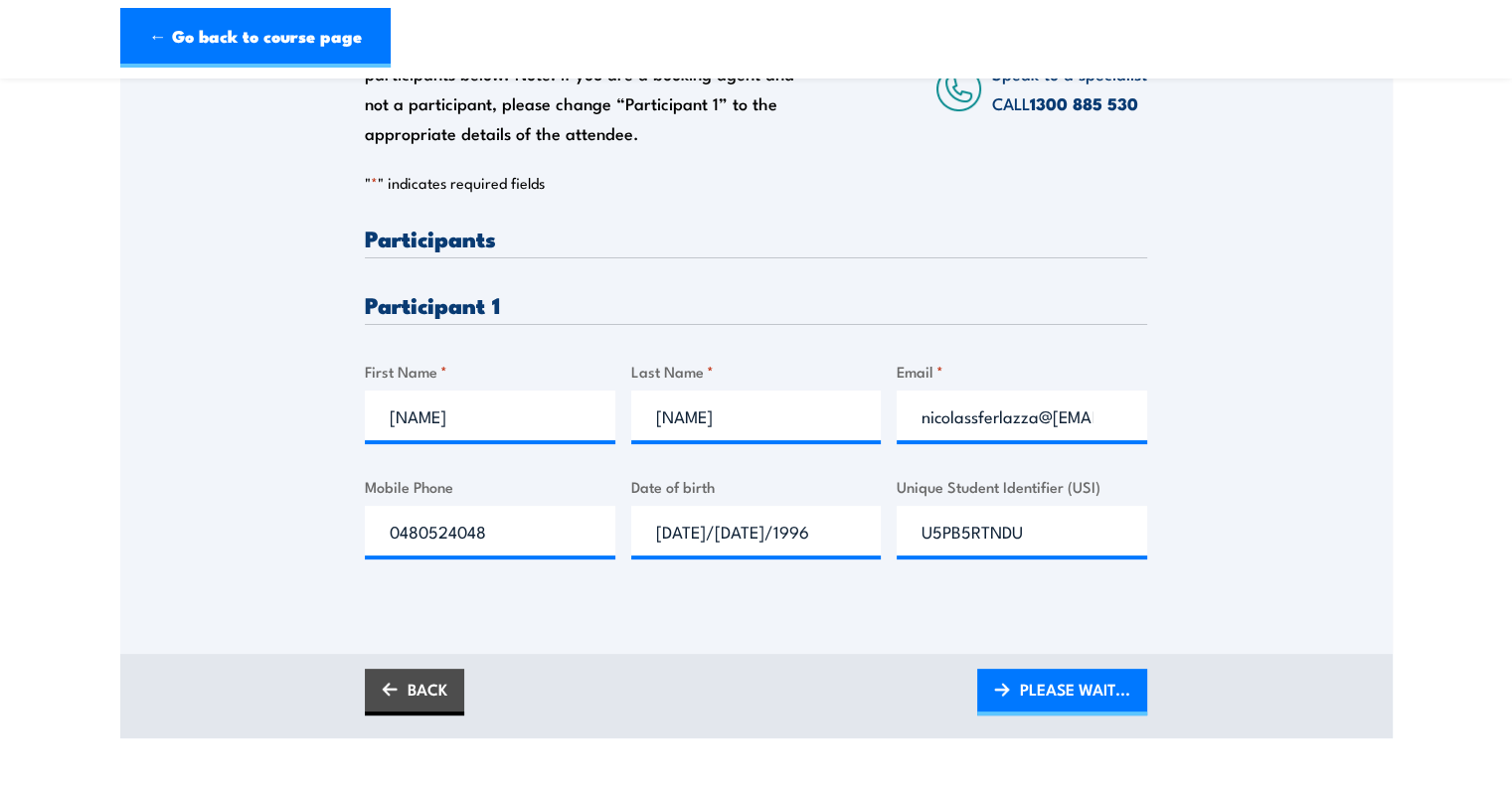 click on "Please provide names and contact details for each of the participants below.  Note: If you are a booking agent and not a participant, please change “Participant 1” to the appropriate details of the attendee.
Speak to a specialist
CALL  1300 885 530
CALL  1300 885 530
" * " indicates required fields
1 Billing Details 2 Participants 3 Payment *" at bounding box center (756, 278) 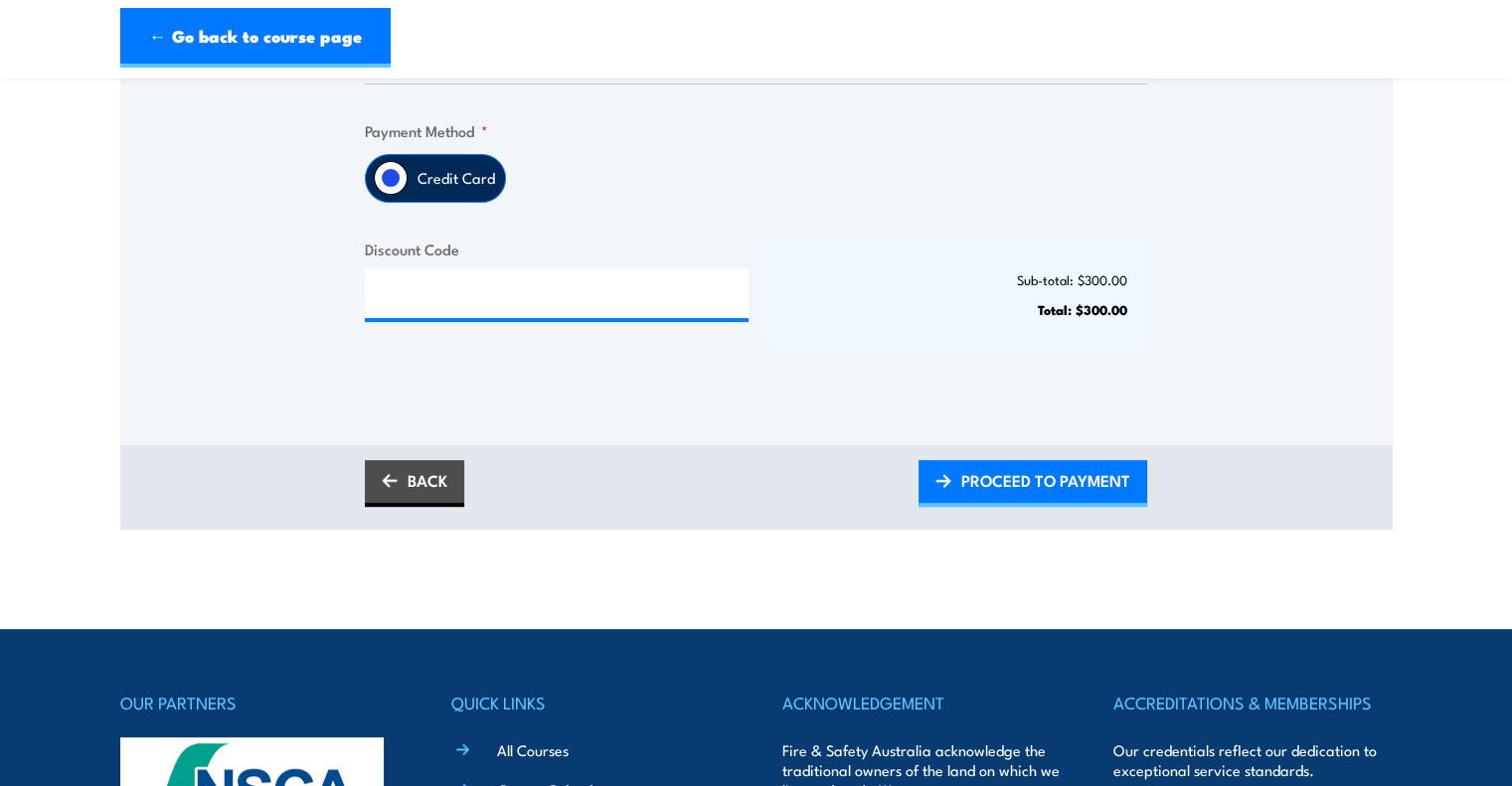 scroll, scrollTop: 501, scrollLeft: 0, axis: vertical 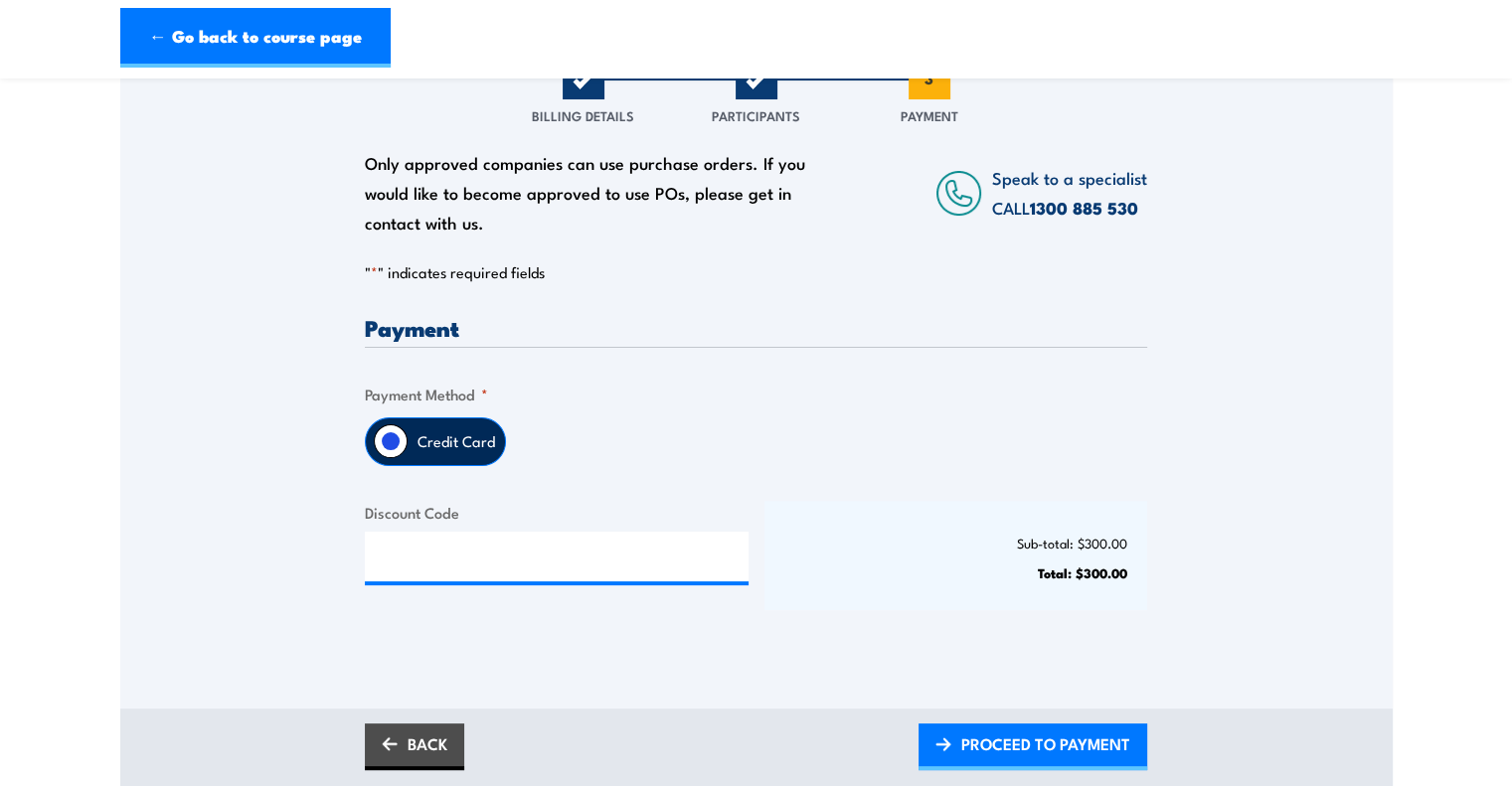 click on "PROCEED TO PAYMENT" at bounding box center [1046, 743] 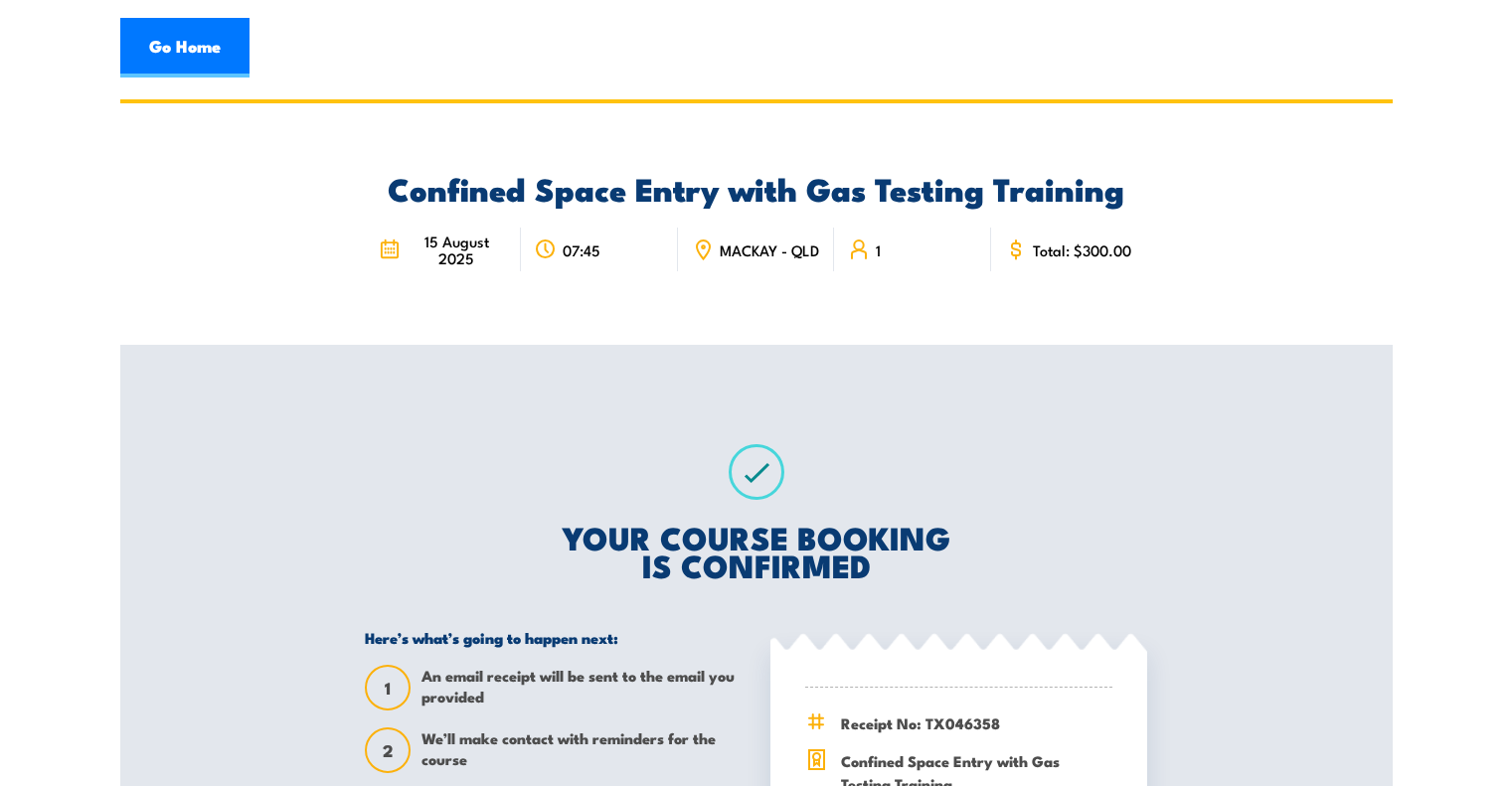 scroll, scrollTop: 0, scrollLeft: 0, axis: both 